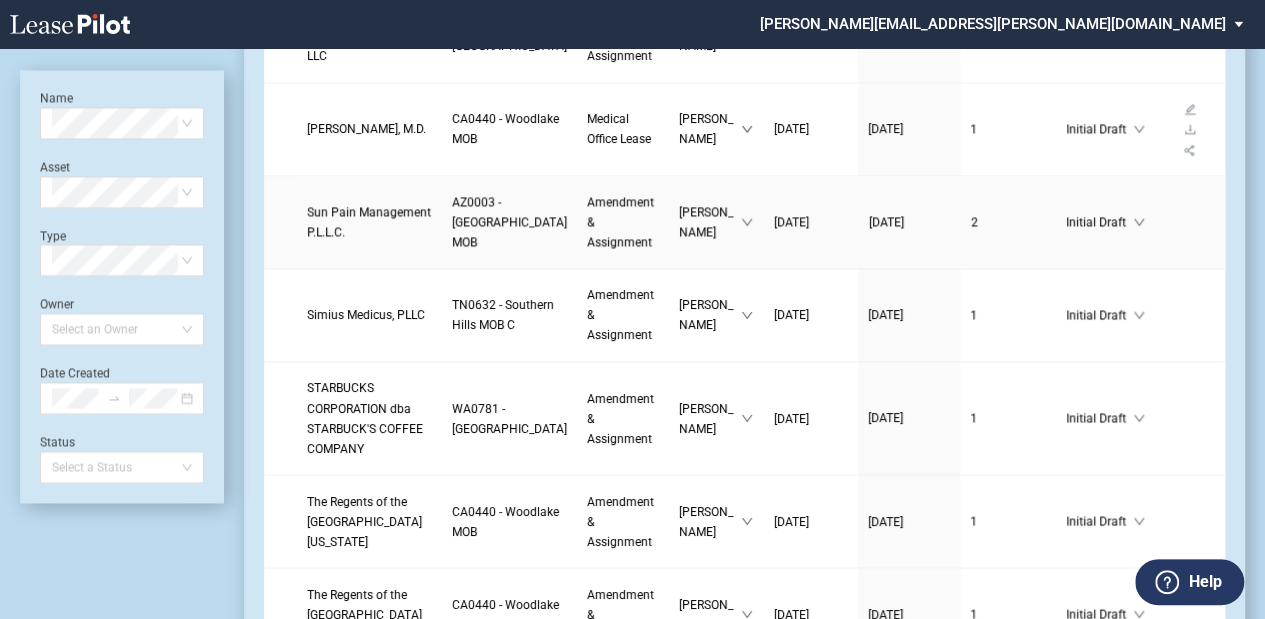 scroll, scrollTop: 1600, scrollLeft: 0, axis: vertical 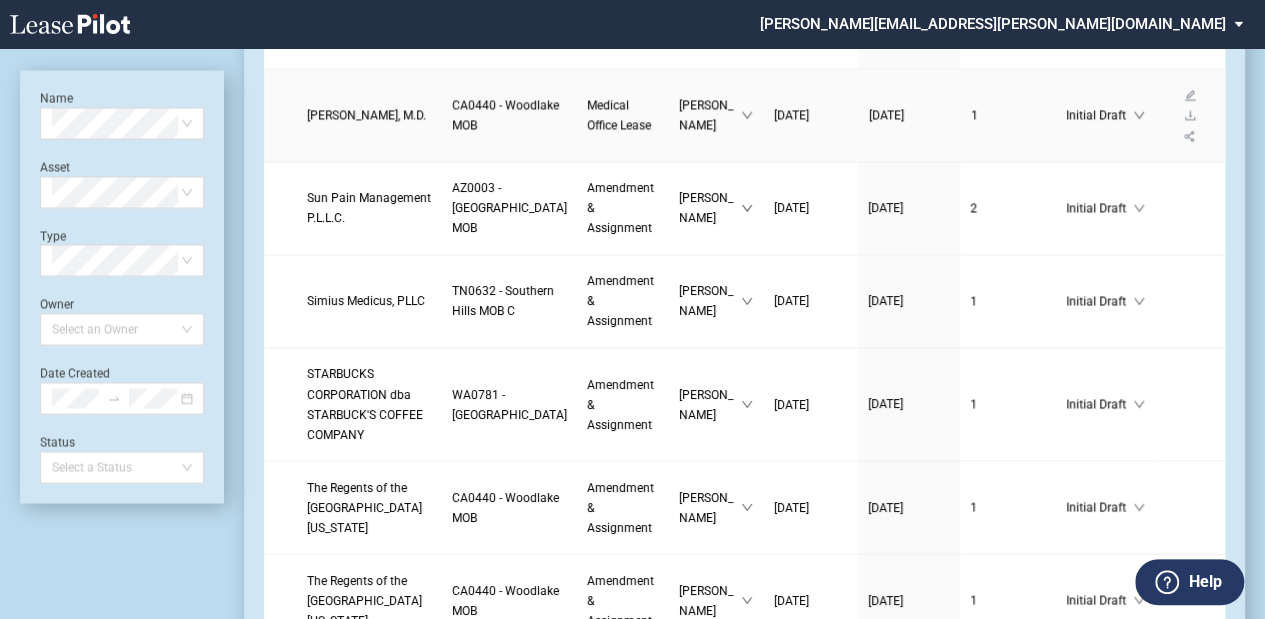 click on "CA0440 - Woodlake MOB" at bounding box center (505, 115) 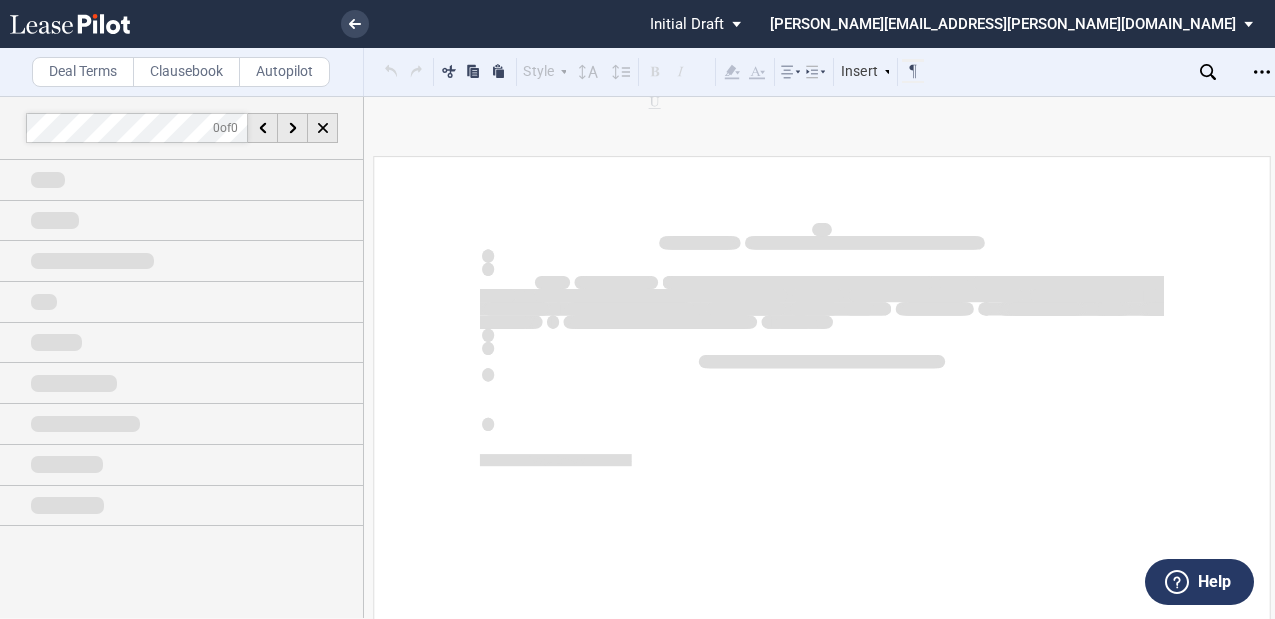 scroll, scrollTop: 0, scrollLeft: 0, axis: both 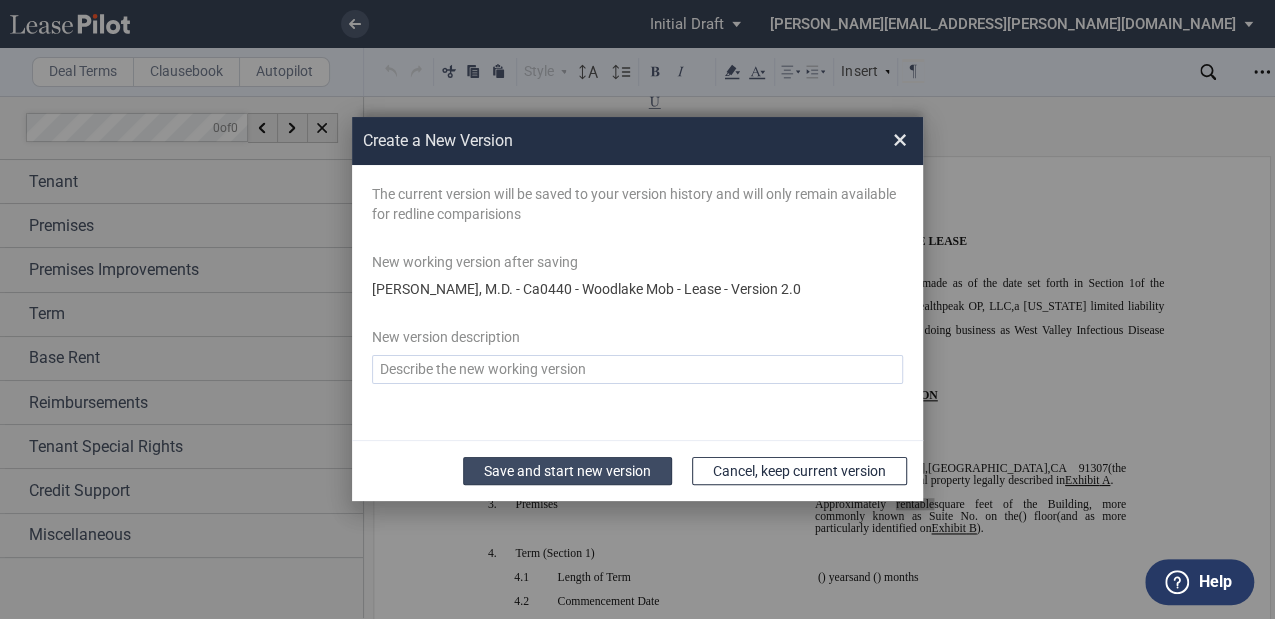 click on "Save and start new version" 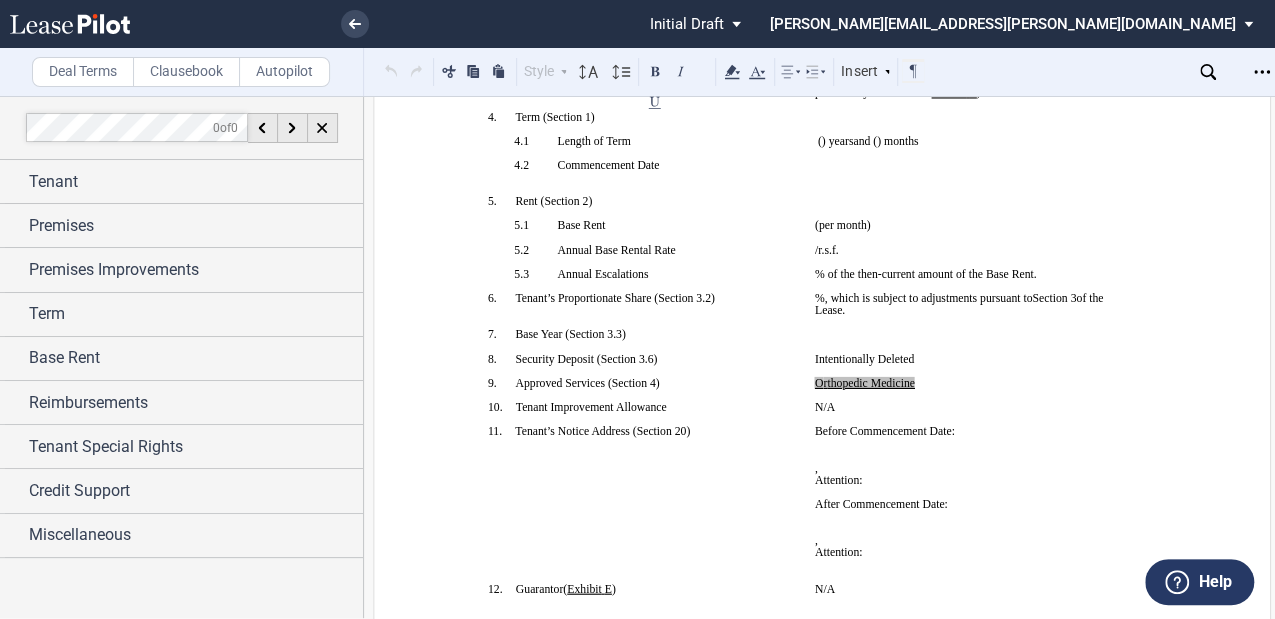 scroll, scrollTop: 533, scrollLeft: 0, axis: vertical 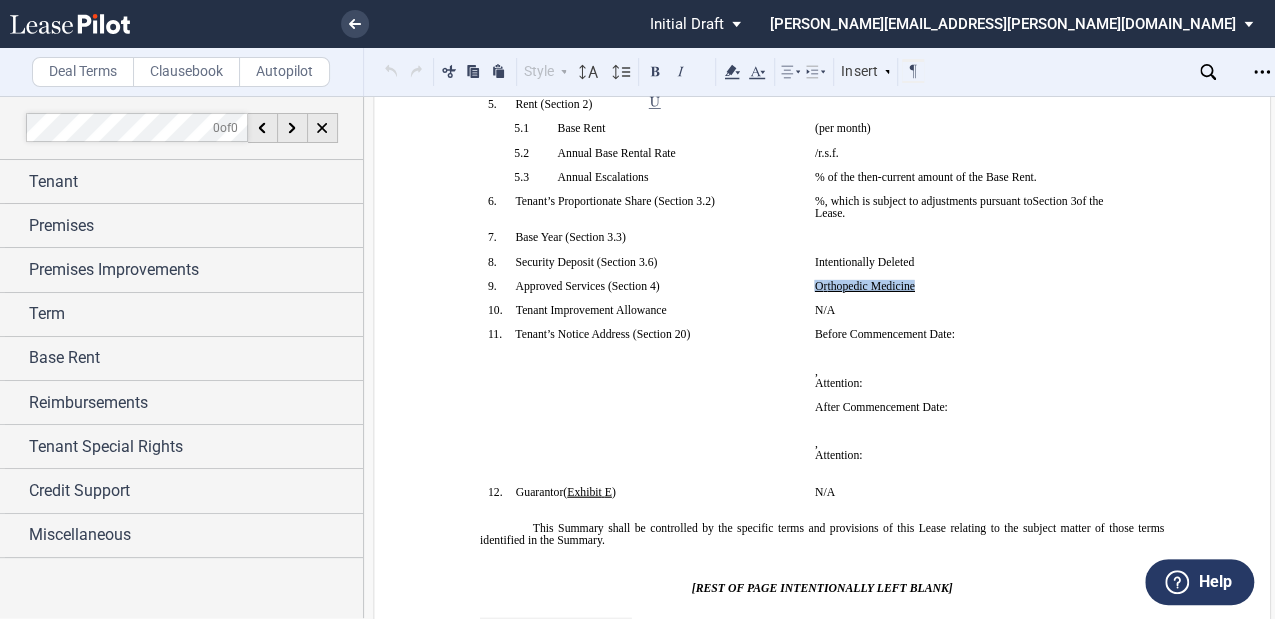 drag, startPoint x: 811, startPoint y: 332, endPoint x: 914, endPoint y: 331, distance: 103.00485 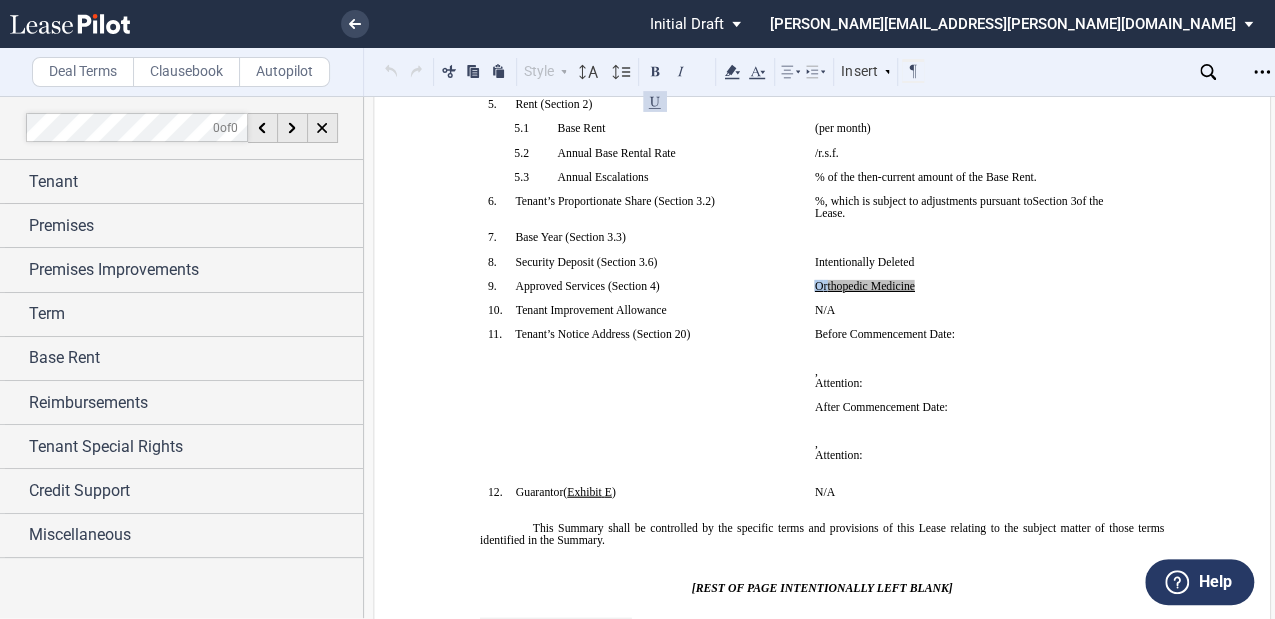 drag, startPoint x: 914, startPoint y: 331, endPoint x: 876, endPoint y: 323, distance: 38.832977 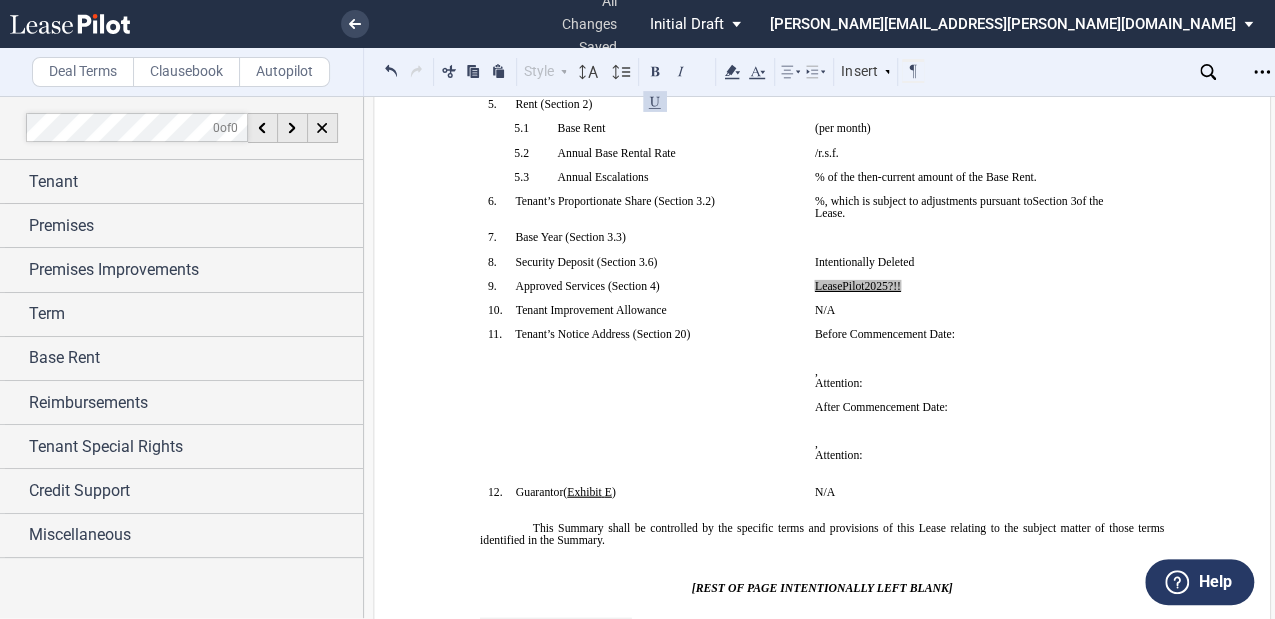 type 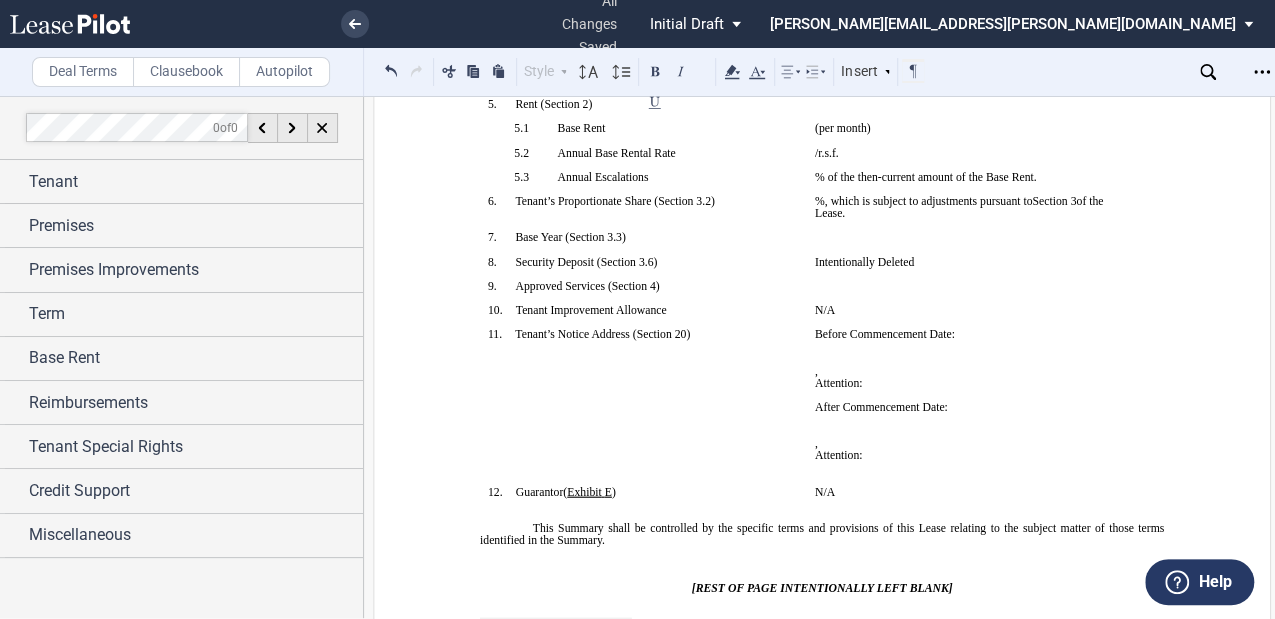click on "﻿" at bounding box center [970, 286] 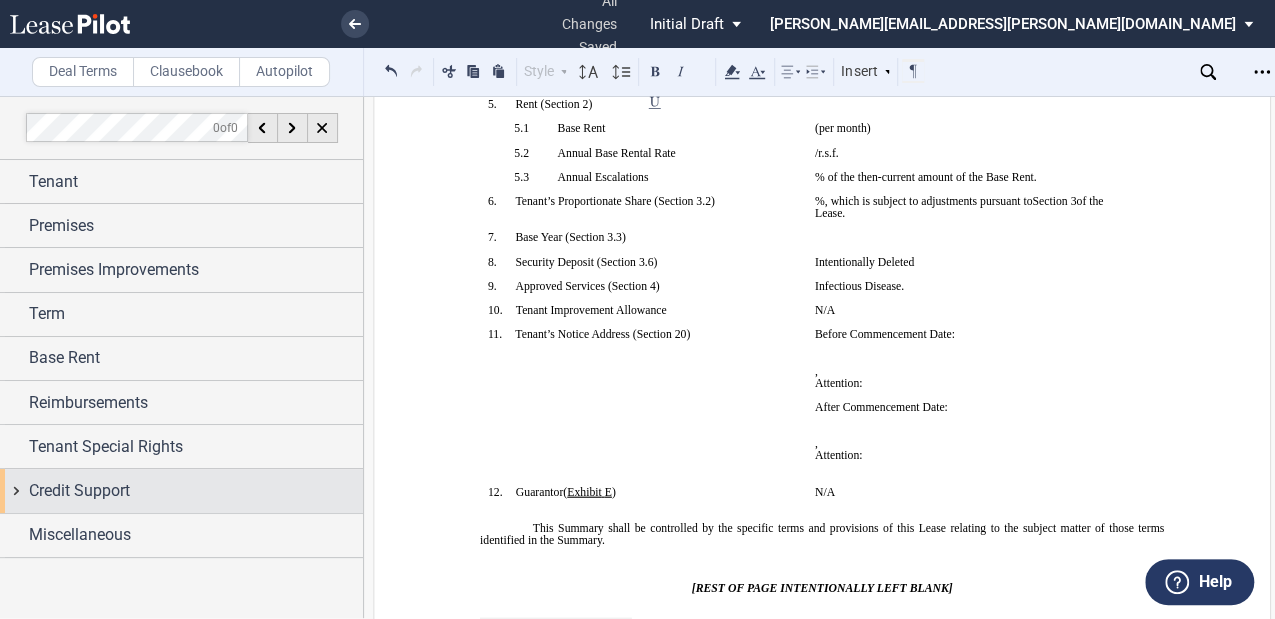 click on "Credit Support" at bounding box center (181, 490) 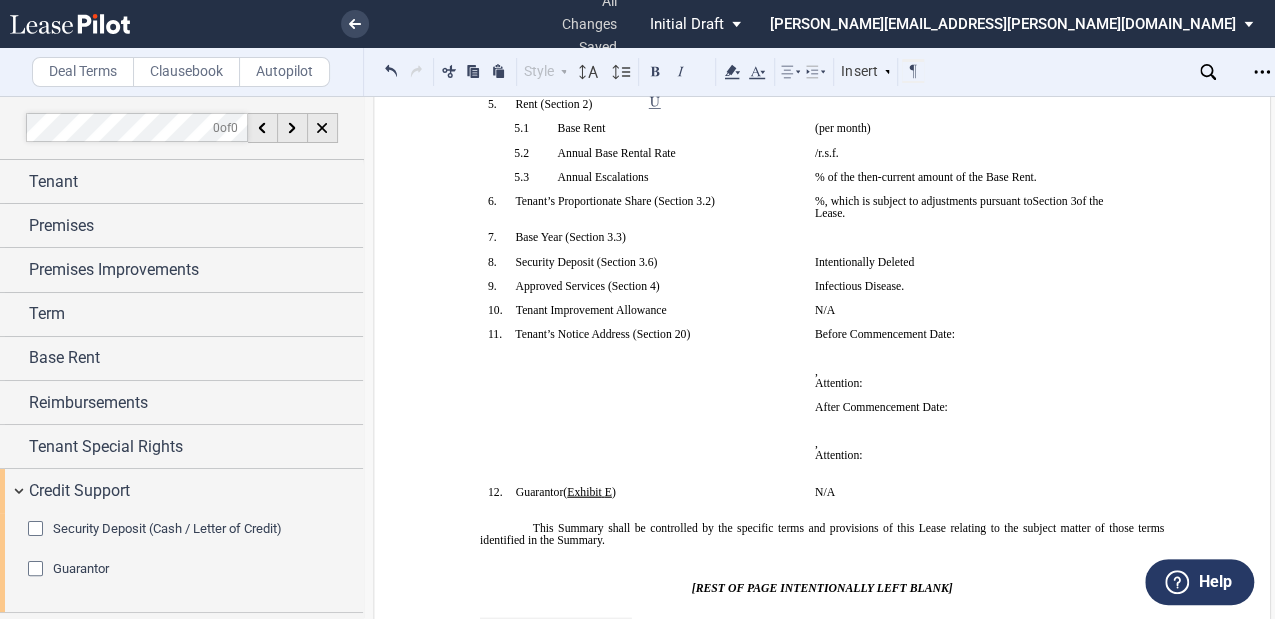 scroll, scrollTop: 36, scrollLeft: 0, axis: vertical 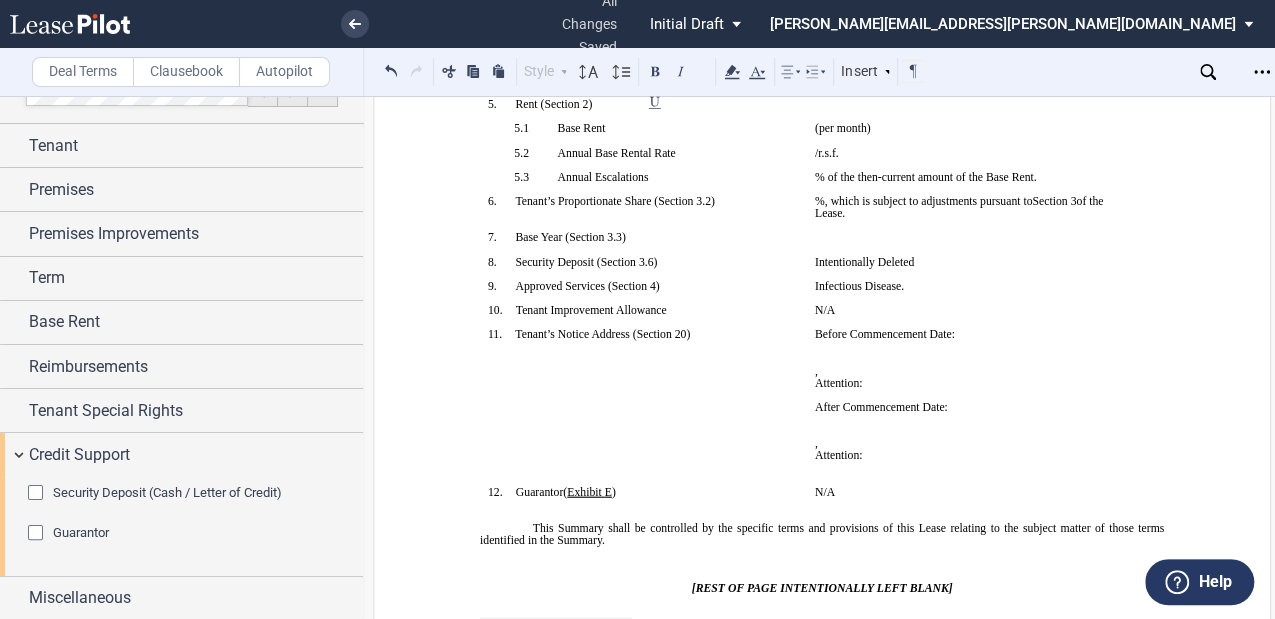 click 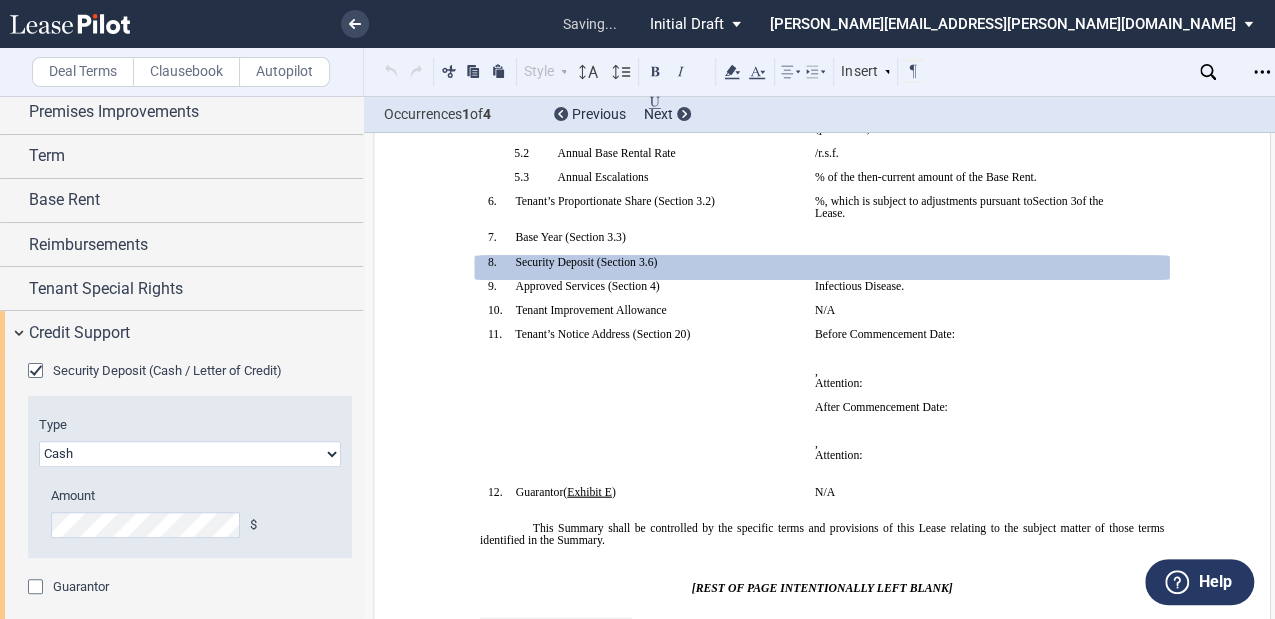 scroll, scrollTop: 169, scrollLeft: 0, axis: vertical 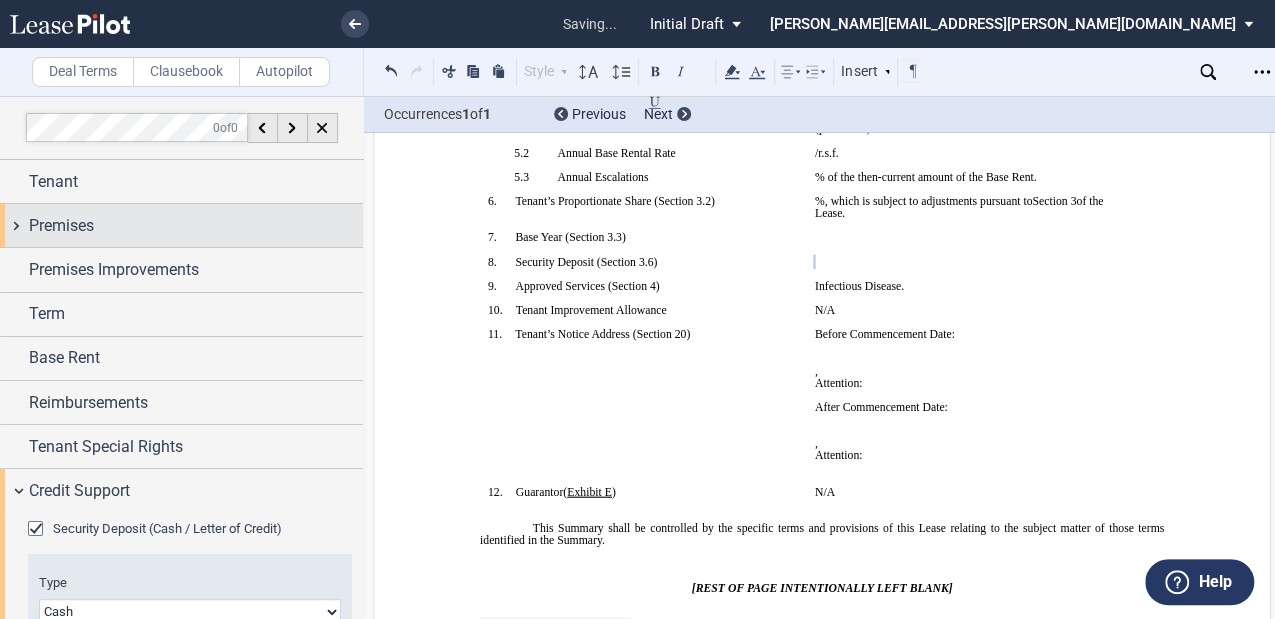 click on "Premises" at bounding box center [181, 225] 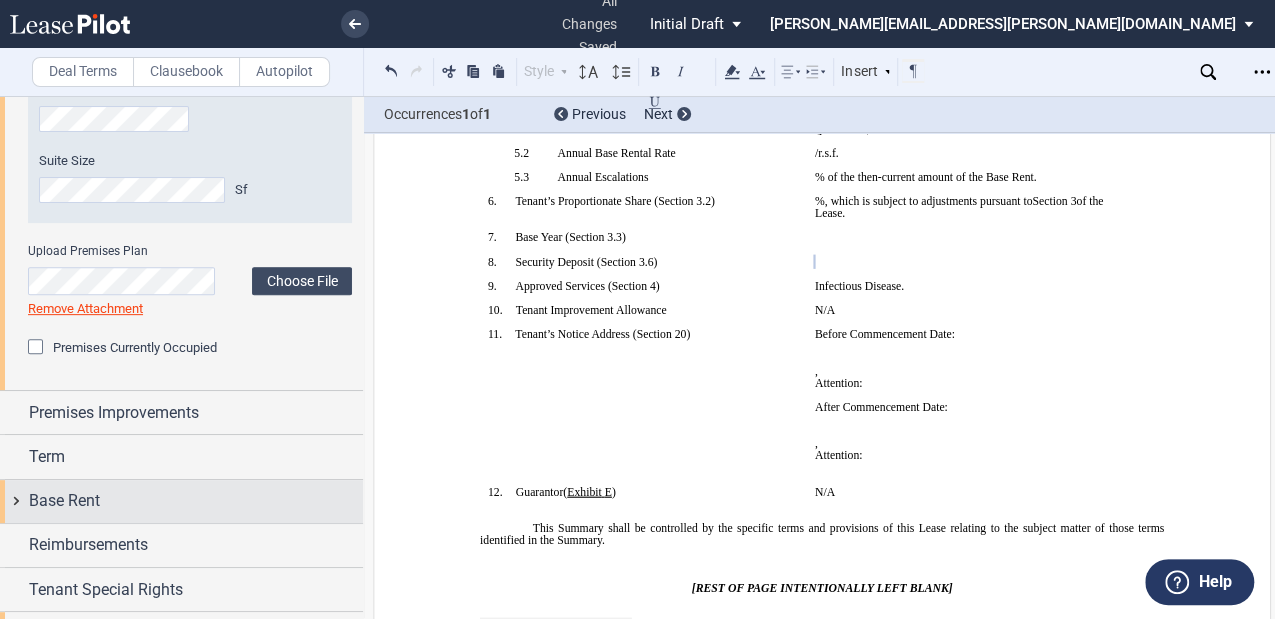 scroll, scrollTop: 333, scrollLeft: 0, axis: vertical 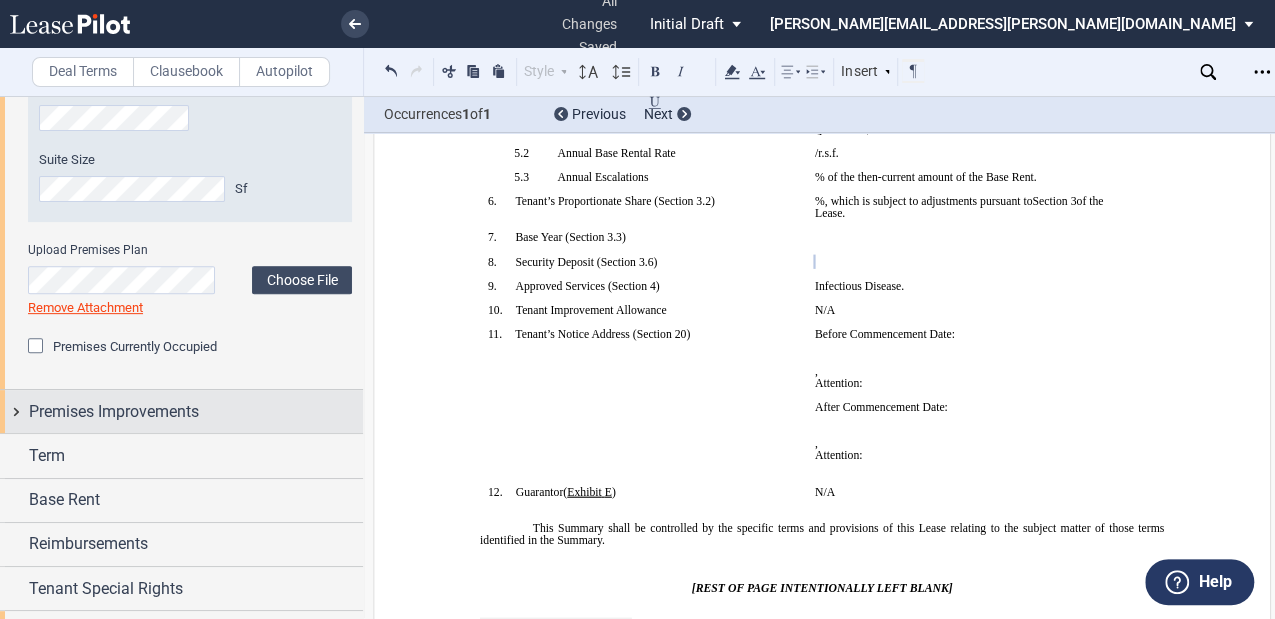 click on "Premises Improvements" at bounding box center [181, 411] 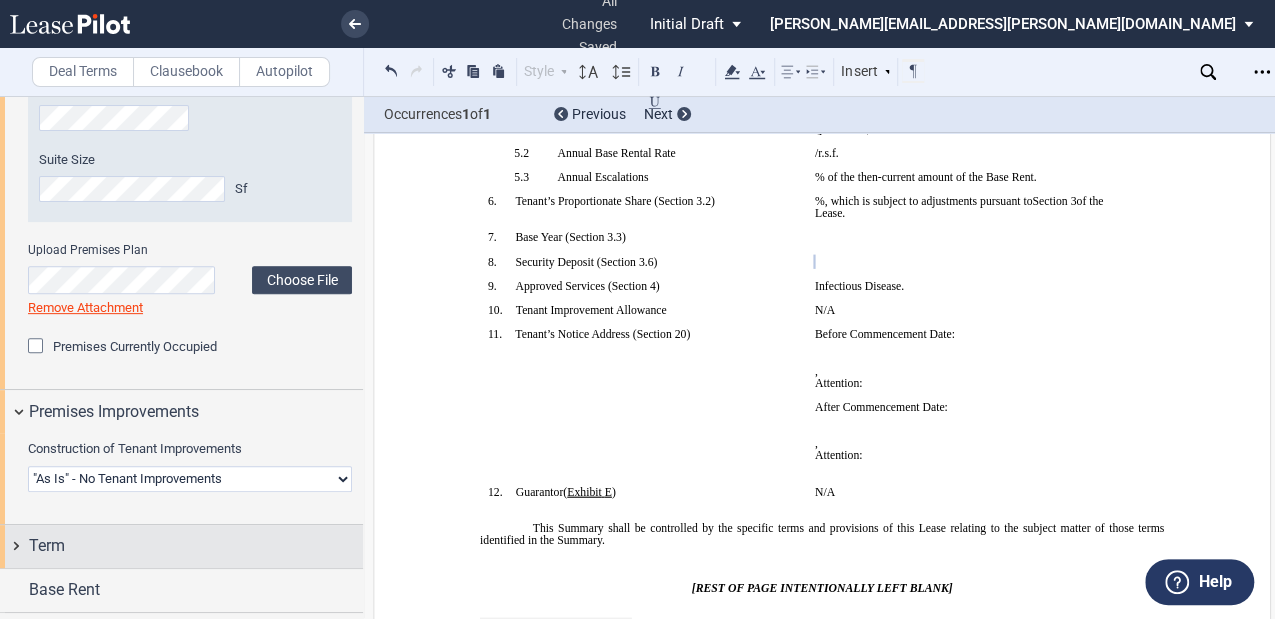 scroll, scrollTop: 466, scrollLeft: 0, axis: vertical 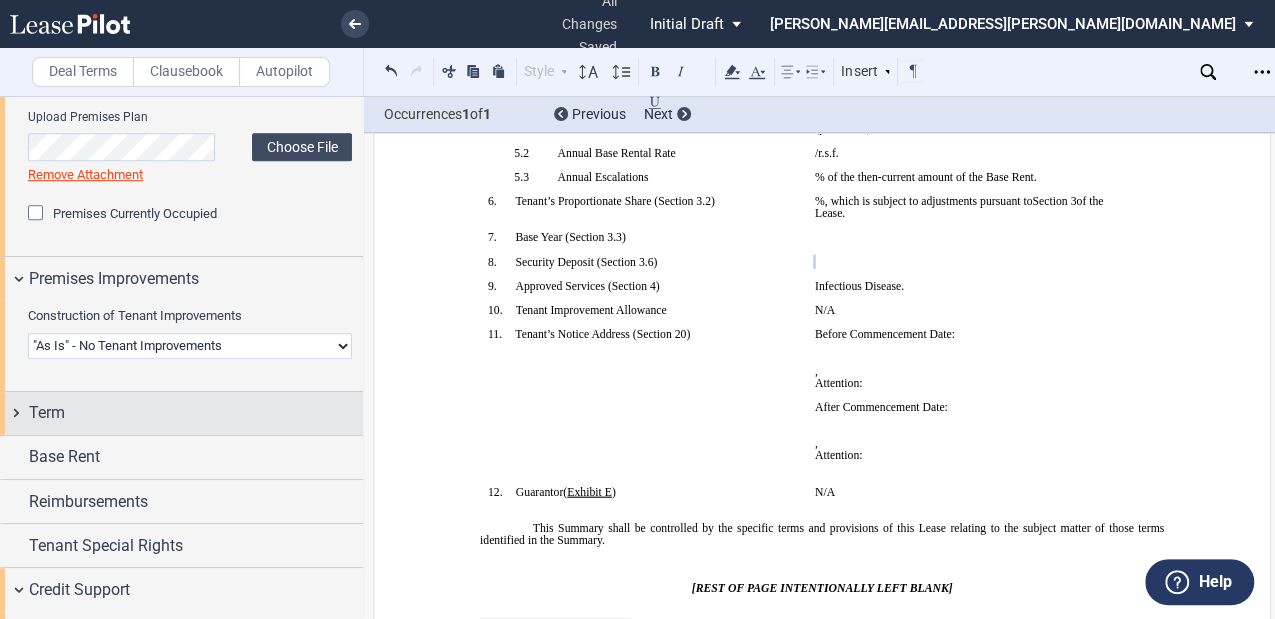 click on "Term" at bounding box center [181, 413] 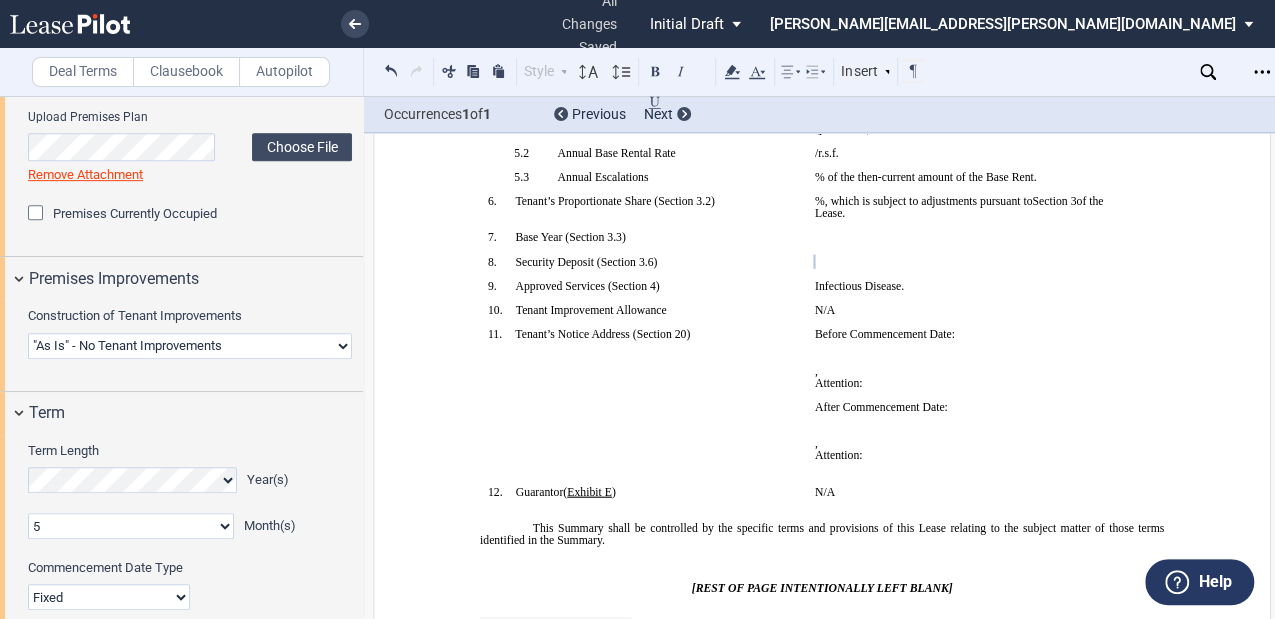 scroll, scrollTop: 733, scrollLeft: 0, axis: vertical 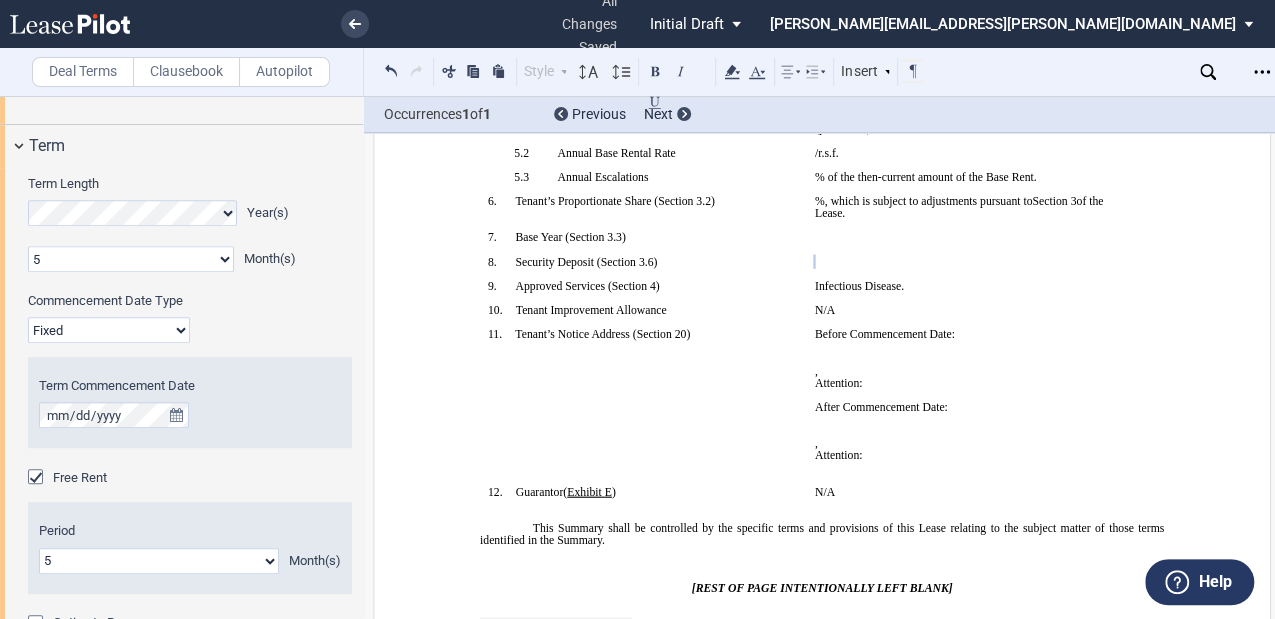 click on "Fixed
Floating" at bounding box center (109, 330) 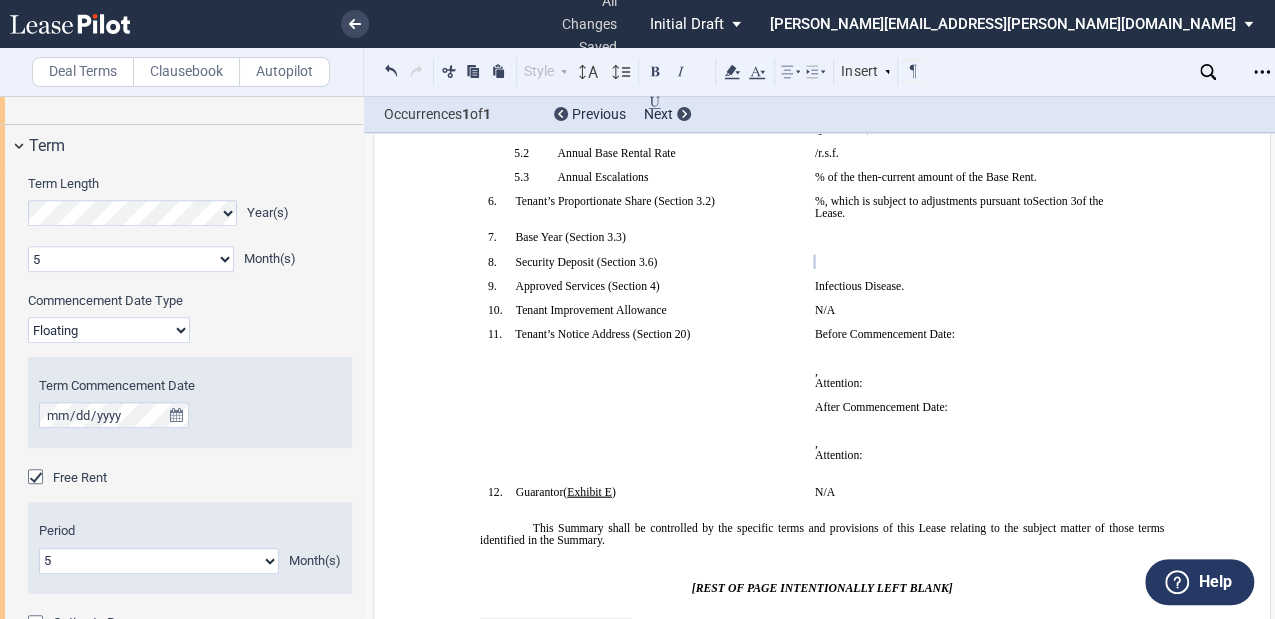 click on "Fixed
Floating" at bounding box center (109, 330) 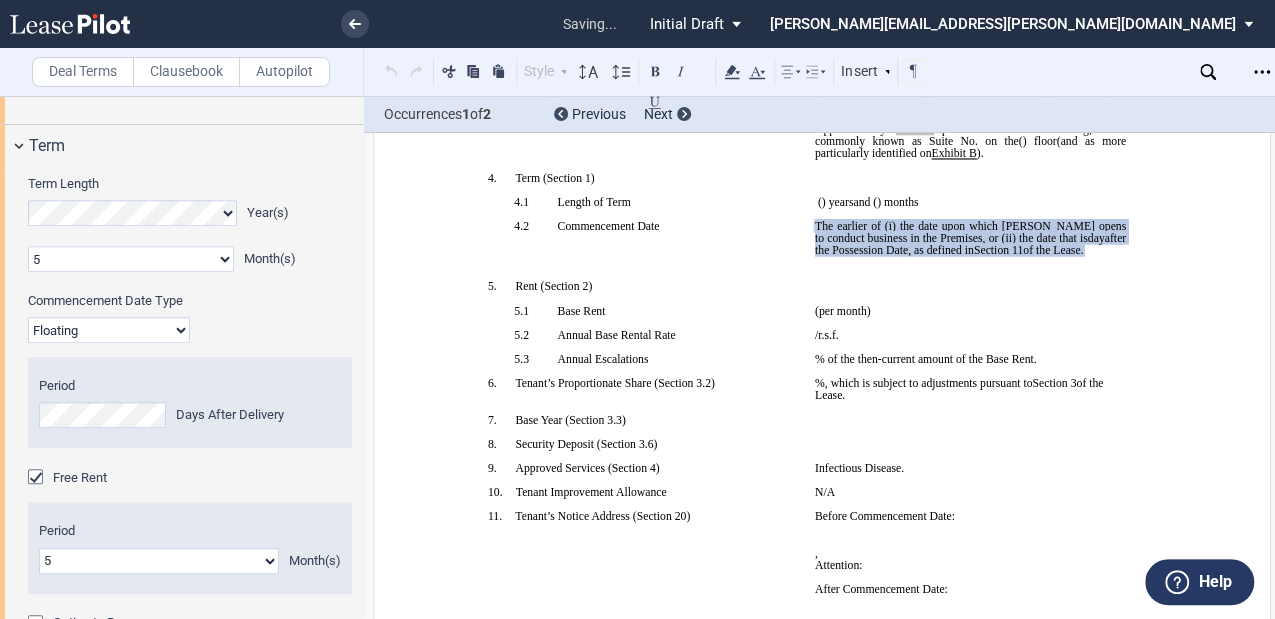 scroll, scrollTop: 340, scrollLeft: 0, axis: vertical 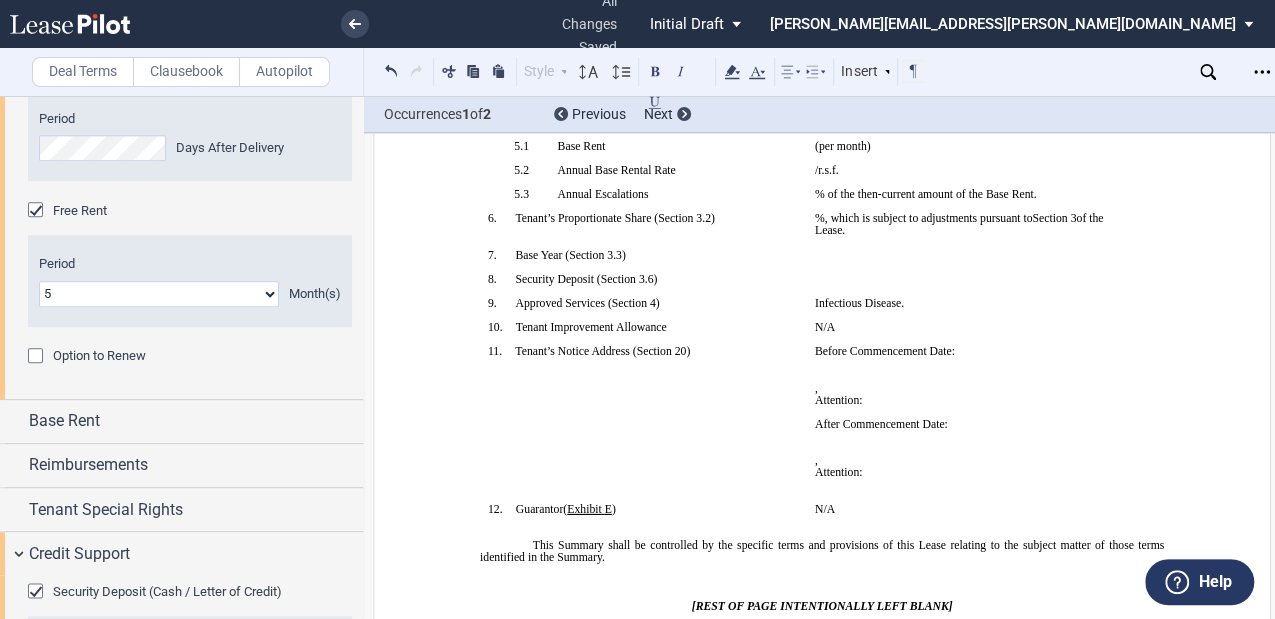 click on "1 2 3 4 5 6 7 8 9 10 11" 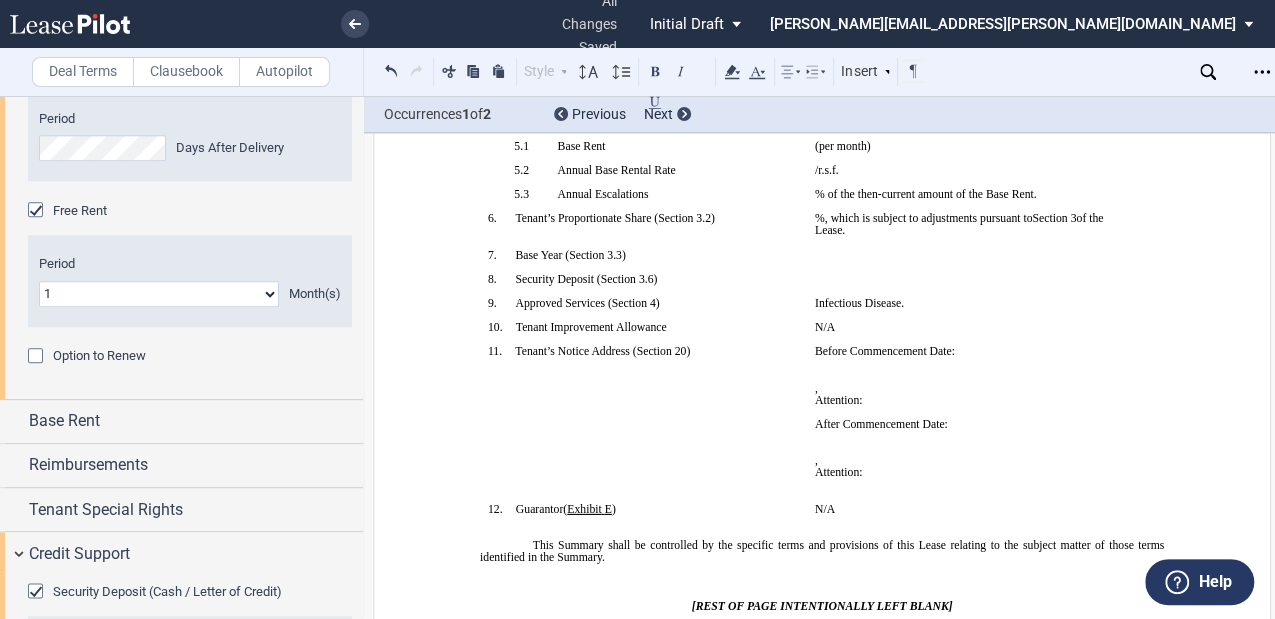 click on "1 2 3 4 5 6 7 8 9 10 11" 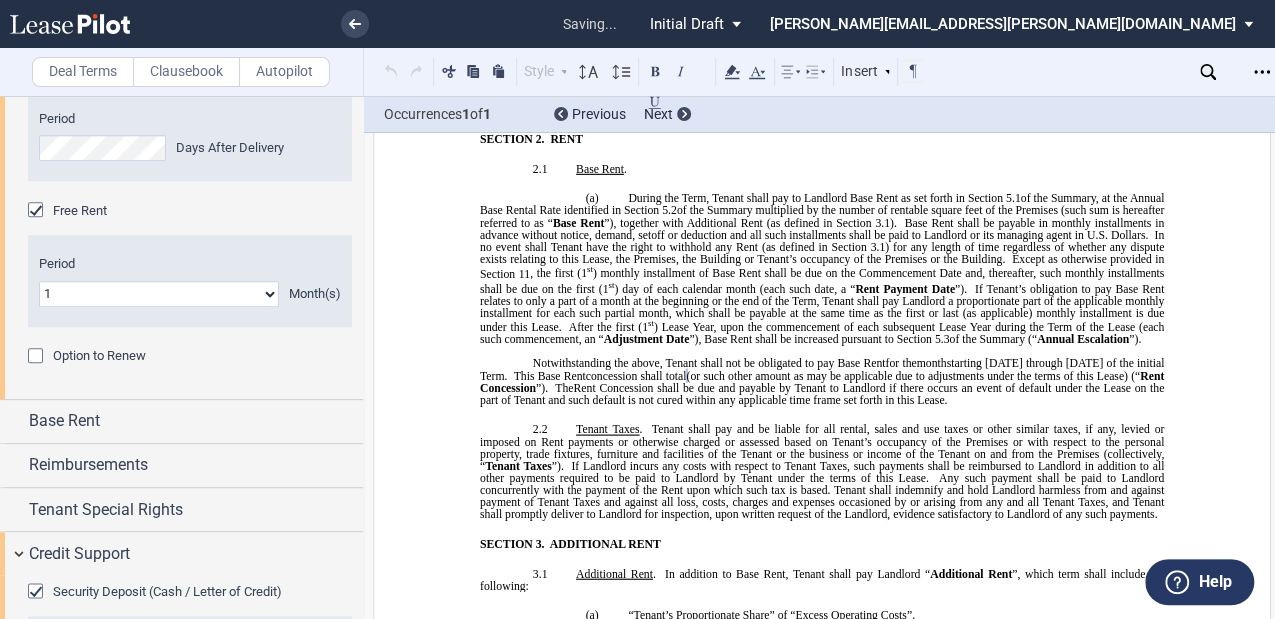 scroll, scrollTop: 1602, scrollLeft: 0, axis: vertical 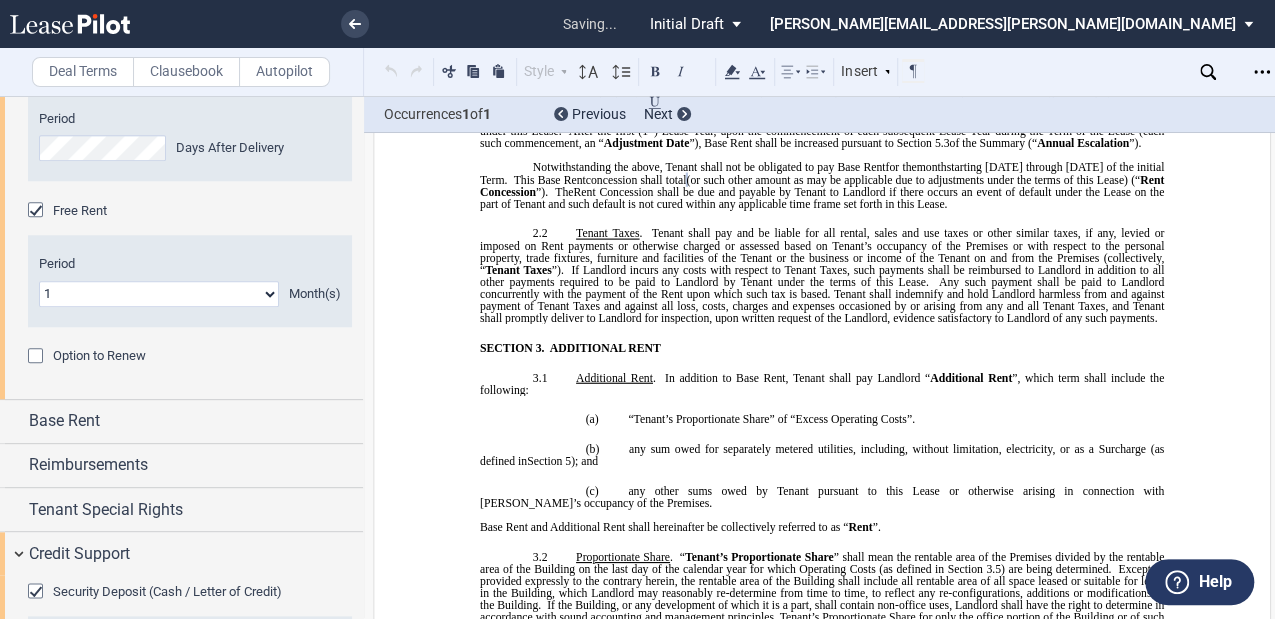 click on "1 2 3 4 5 6 7 8 9 10 11" 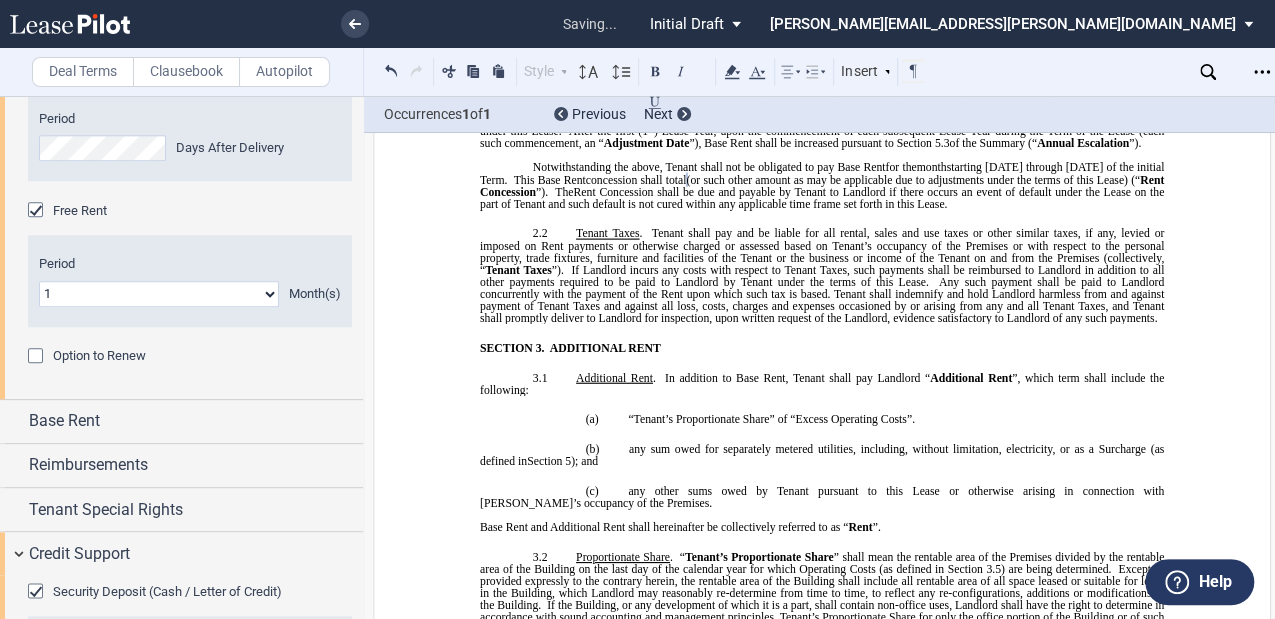 select on "number:5" 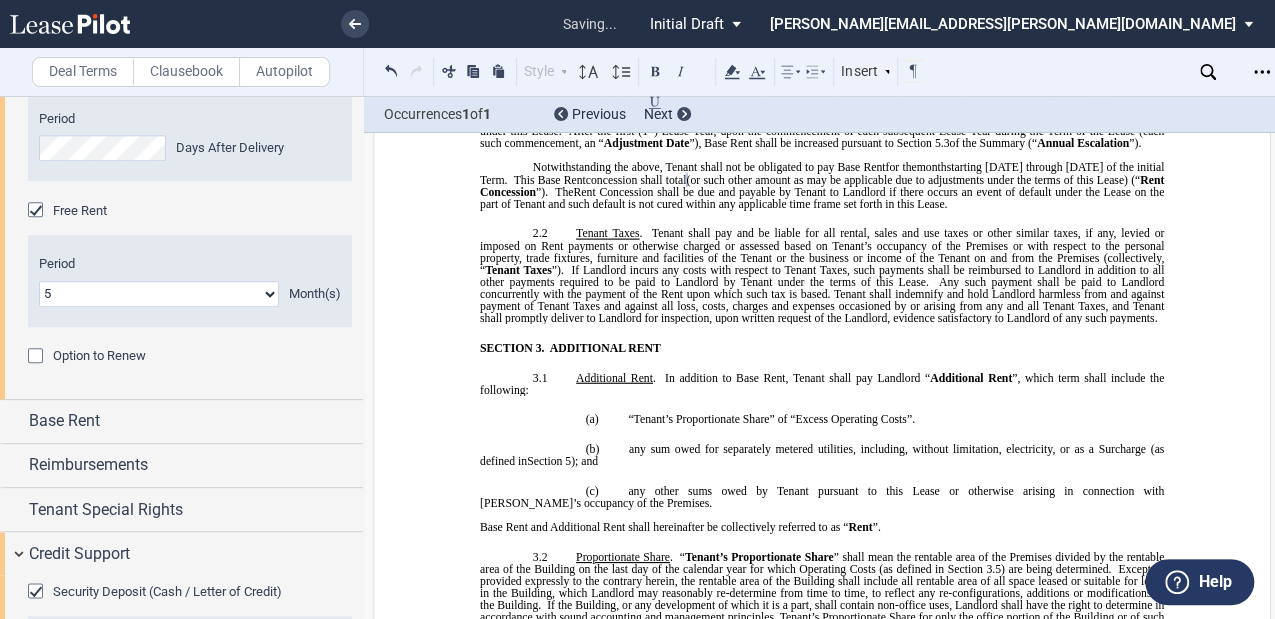 click on "1 2 3 4 5 6 7 8 9 10 11" 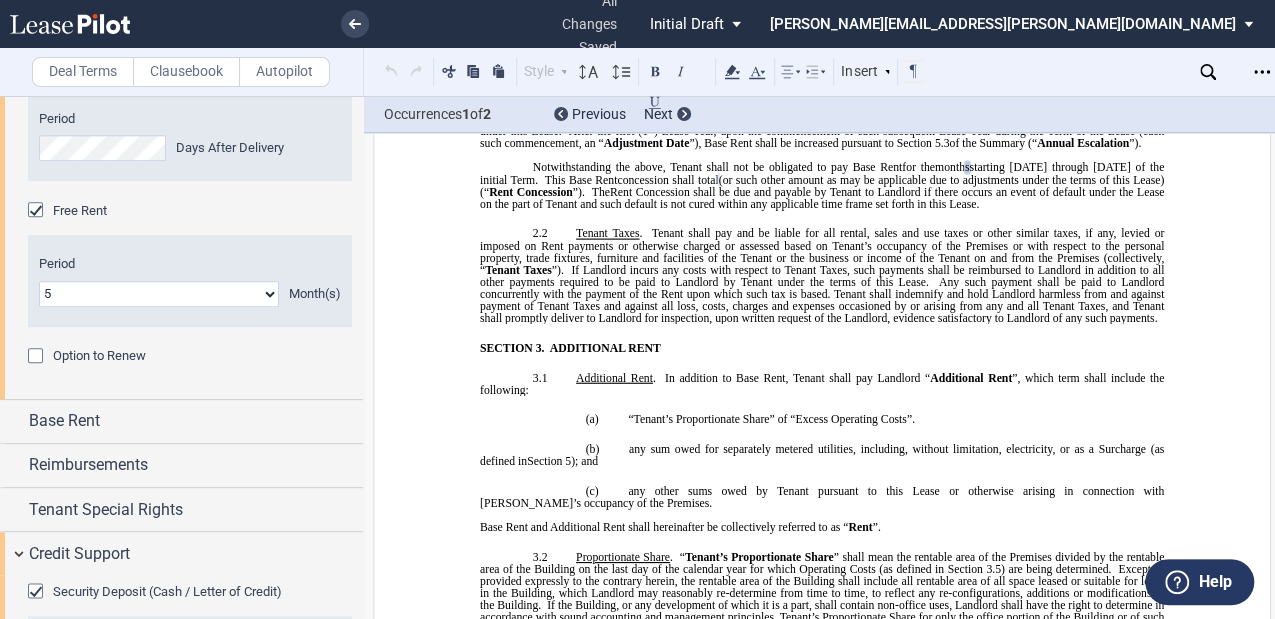 scroll, scrollTop: 1535, scrollLeft: 0, axis: vertical 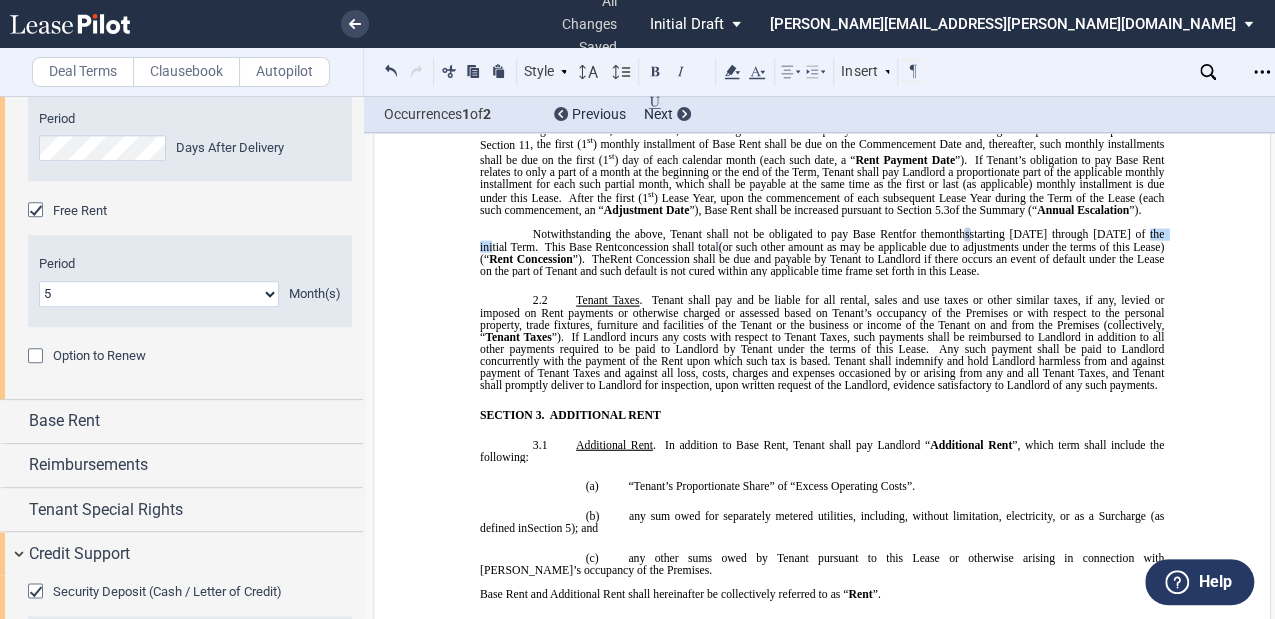drag, startPoint x: 1116, startPoint y: 350, endPoint x: 1154, endPoint y: 350, distance: 38 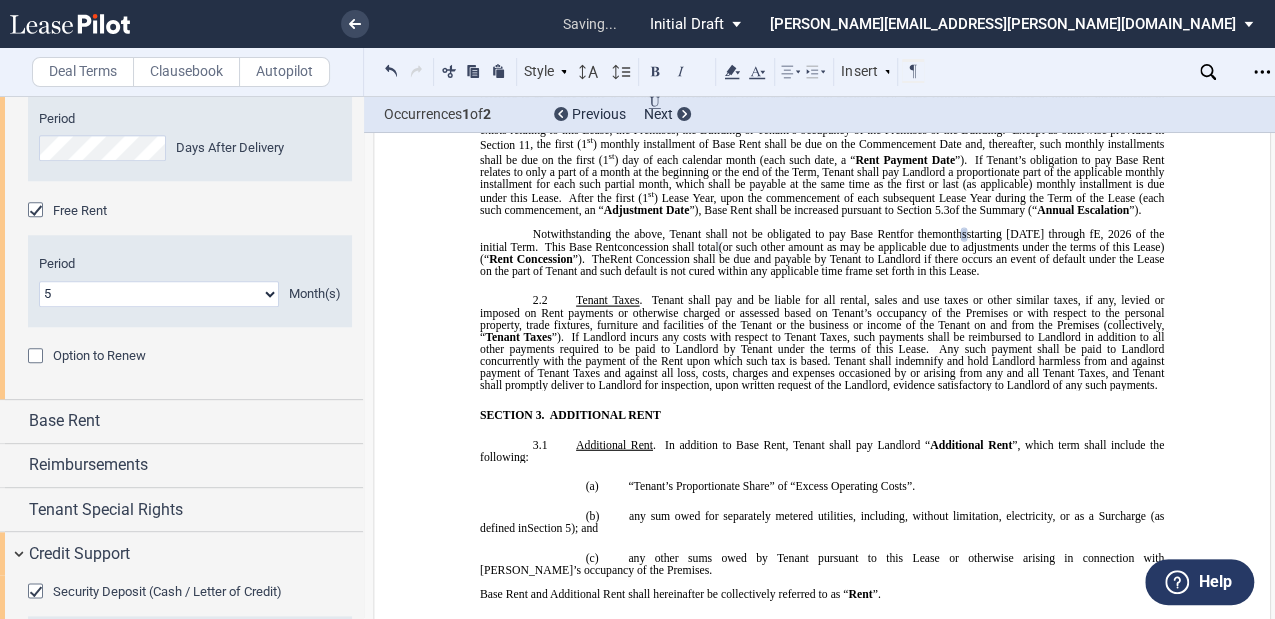 type 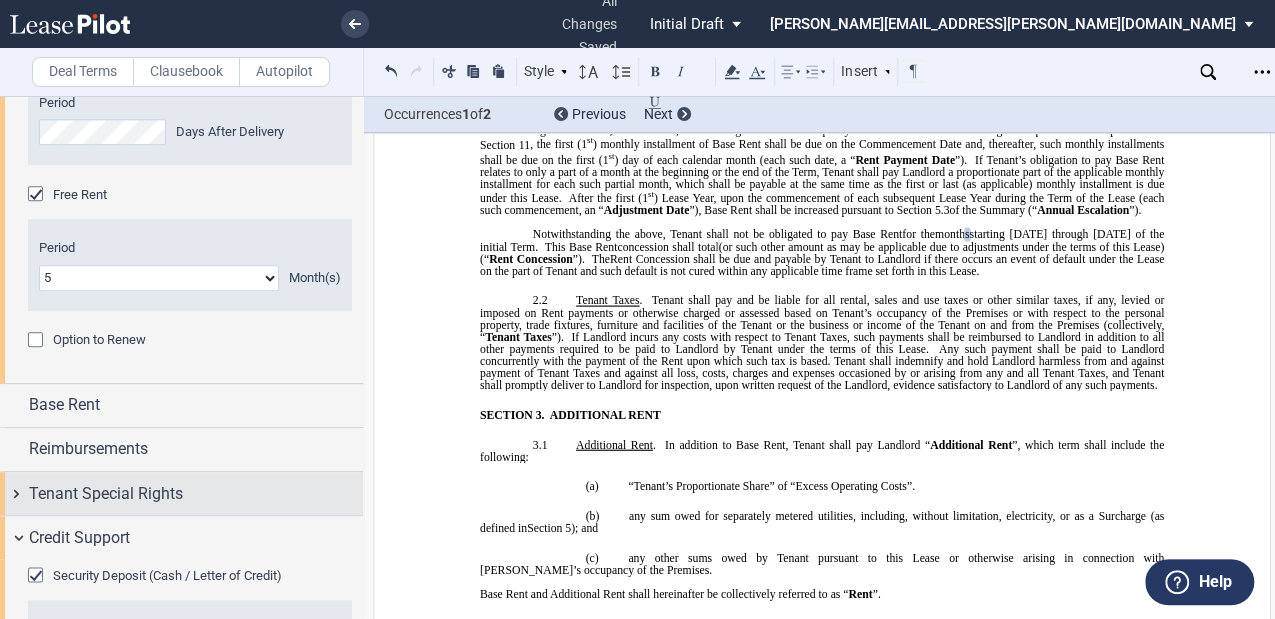 scroll, scrollTop: 1066, scrollLeft: 0, axis: vertical 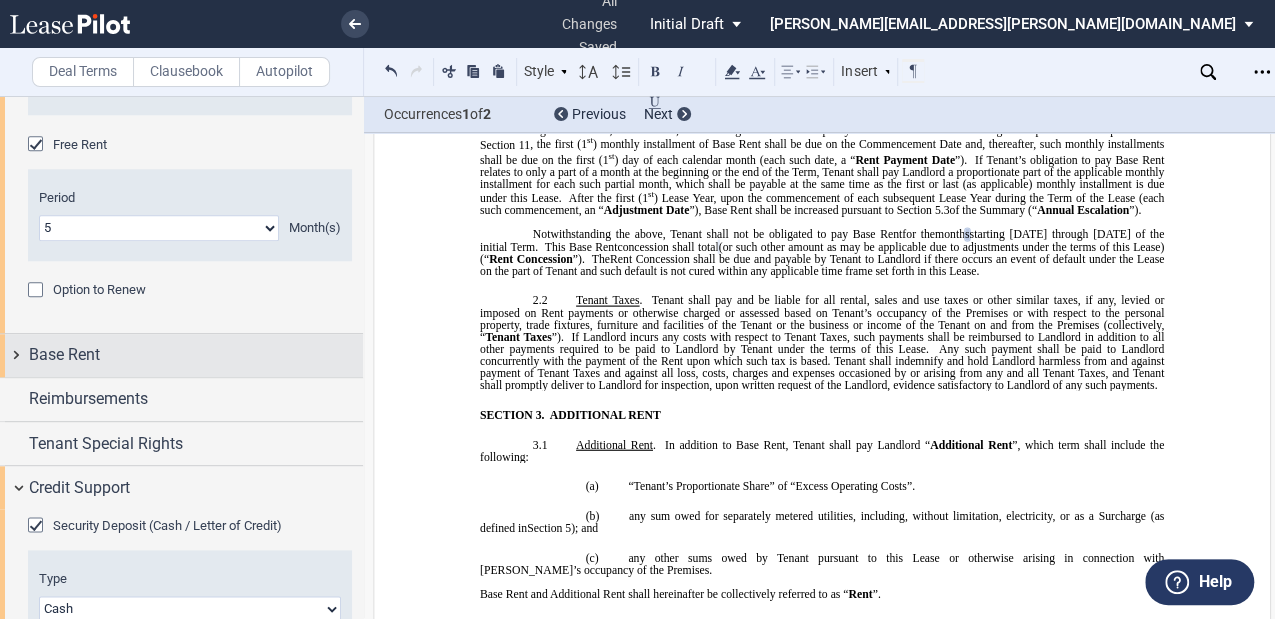 click on "Base Rent" at bounding box center (181, 355) 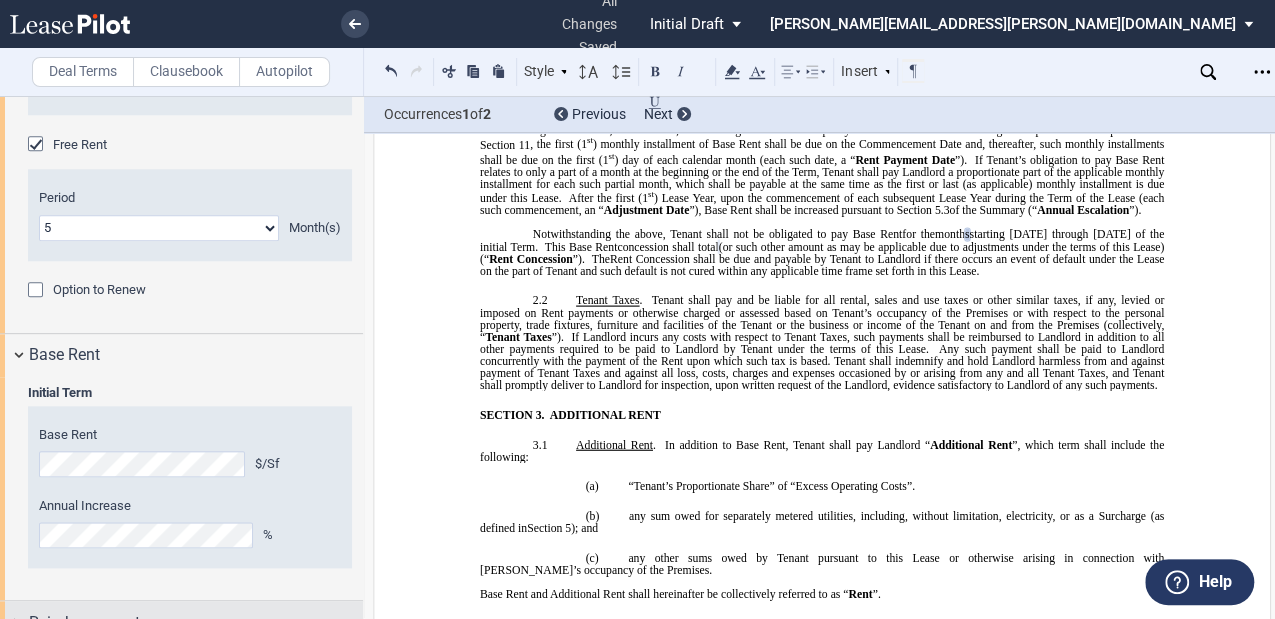 scroll, scrollTop: 1266, scrollLeft: 0, axis: vertical 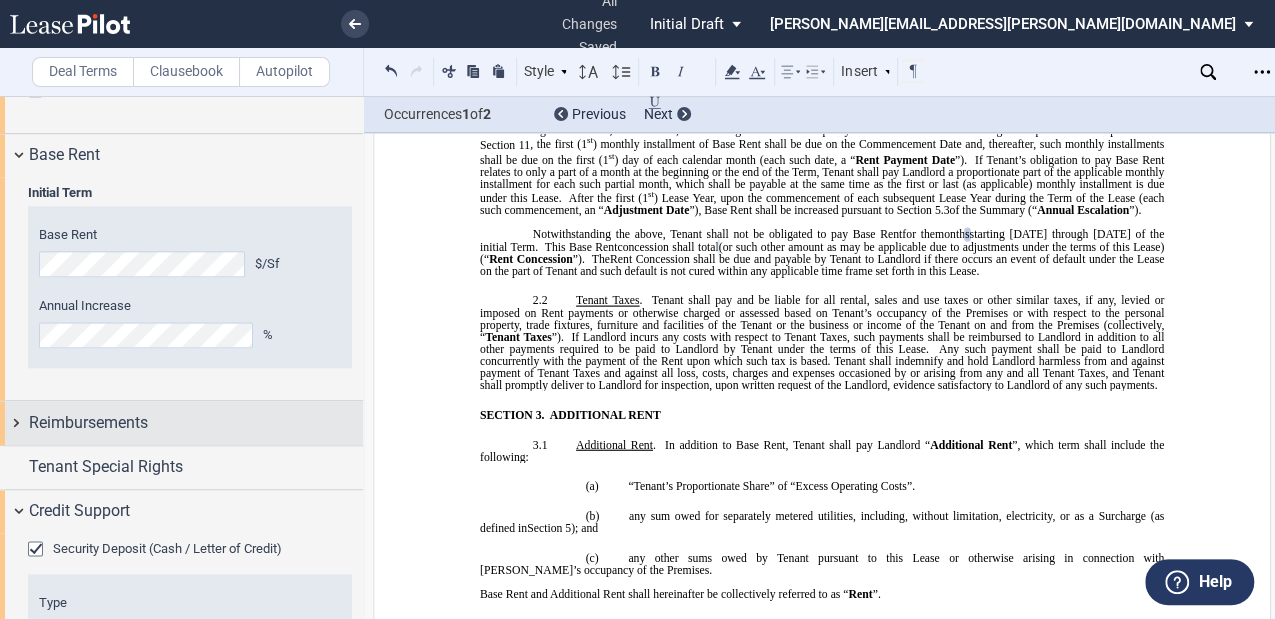 click on "Reimbursements" at bounding box center (181, 422) 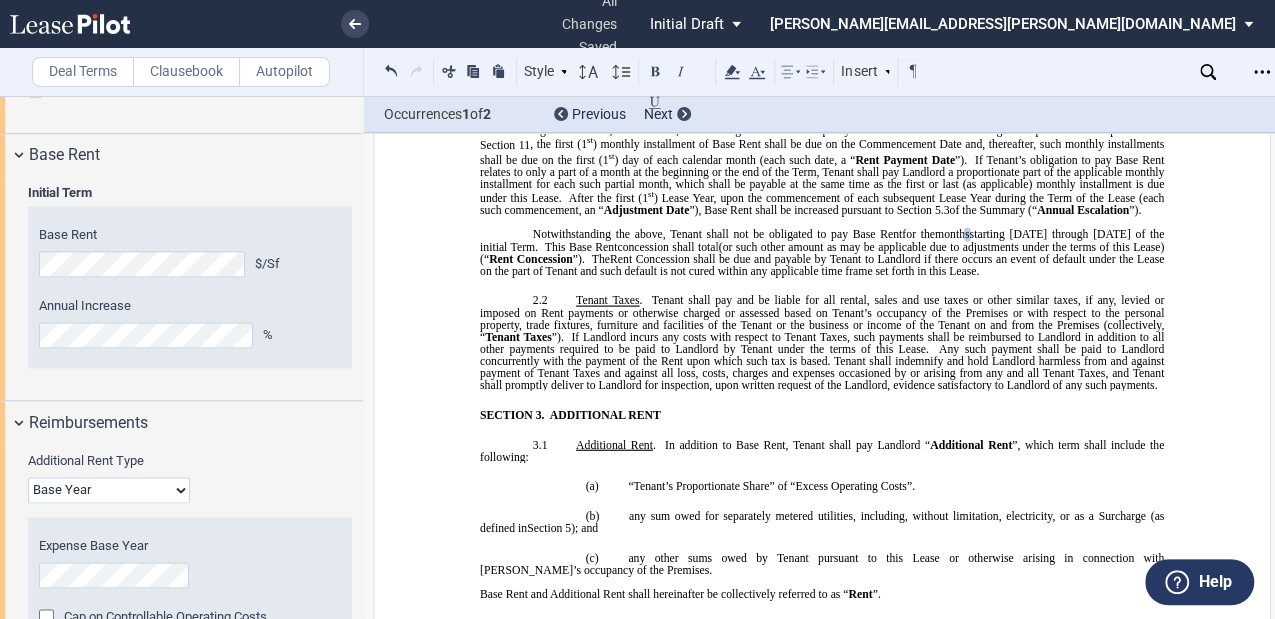 scroll, scrollTop: 1466, scrollLeft: 0, axis: vertical 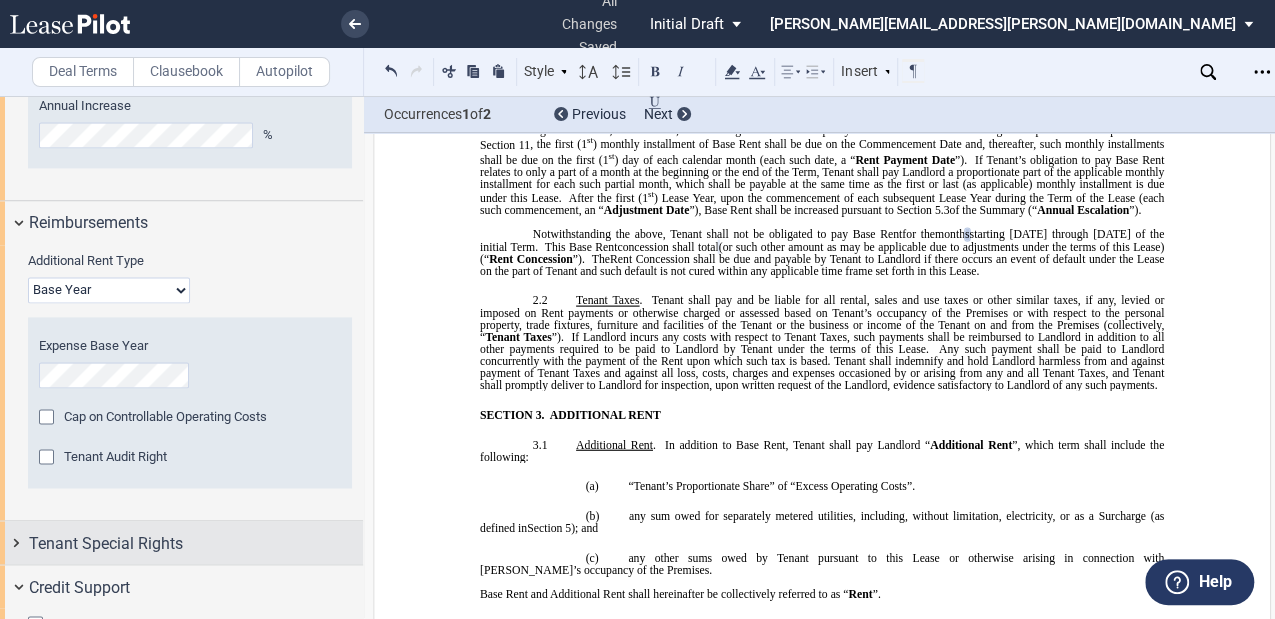 drag, startPoint x: 8, startPoint y: 538, endPoint x: 76, endPoint y: 539, distance: 68.007355 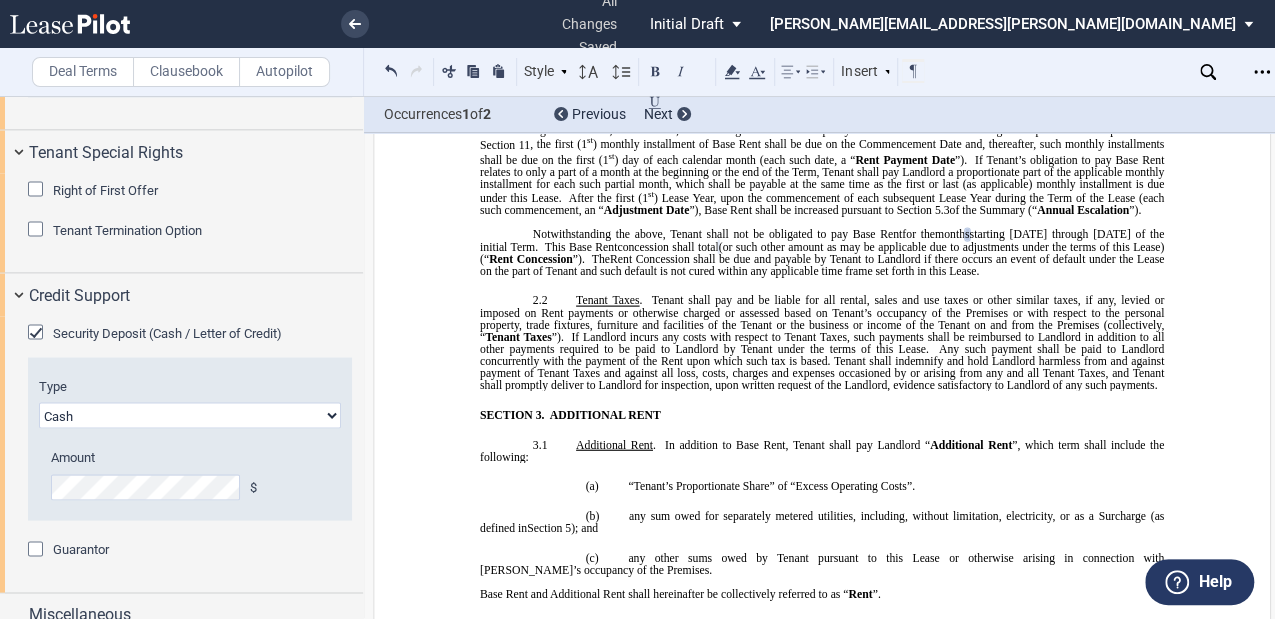 scroll, scrollTop: 1873, scrollLeft: 0, axis: vertical 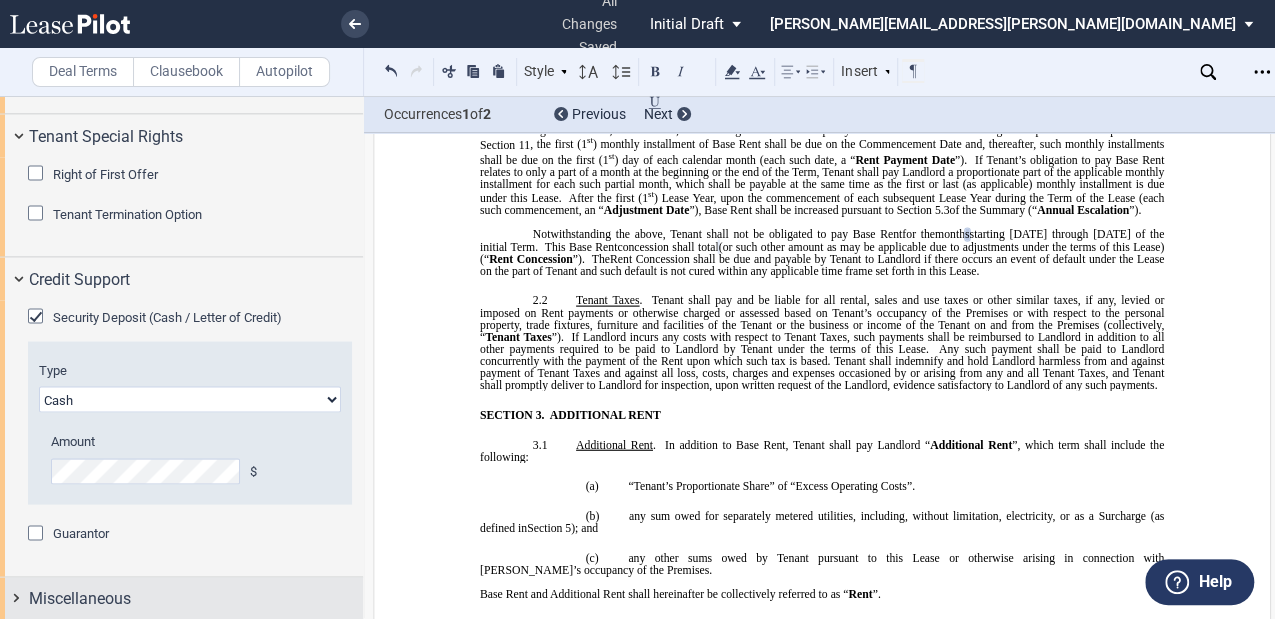 click on "Miscellaneous" at bounding box center [181, 598] 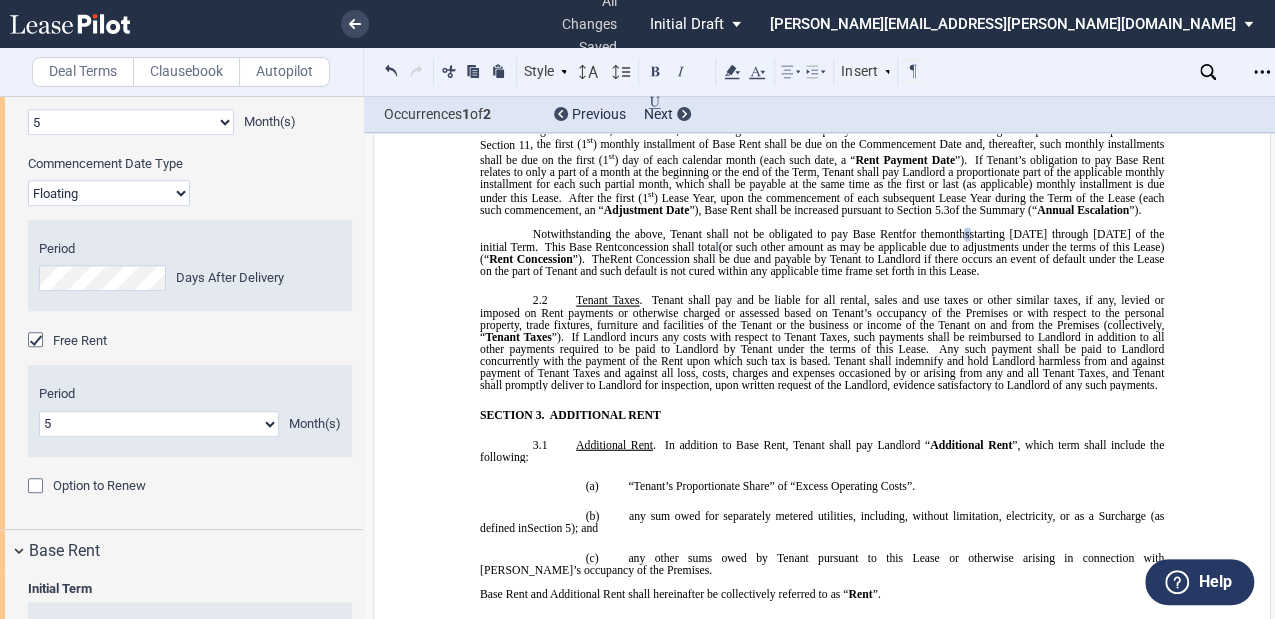 scroll, scrollTop: 653, scrollLeft: 0, axis: vertical 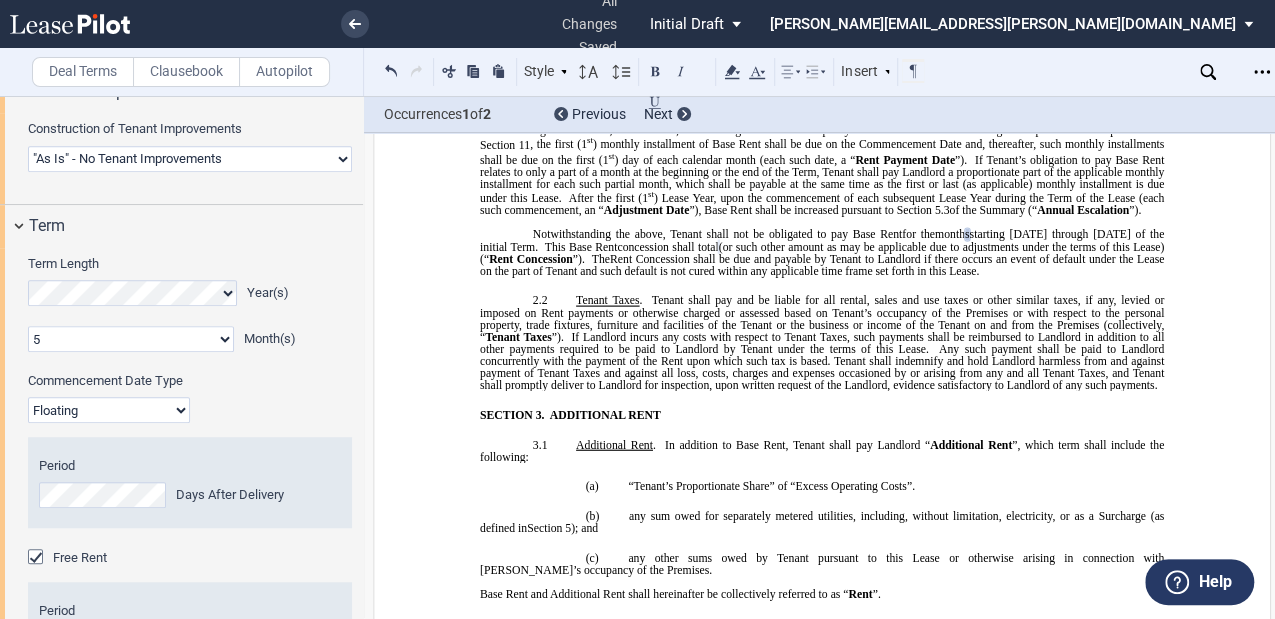 click on "Fixed
Floating" at bounding box center (109, 410) 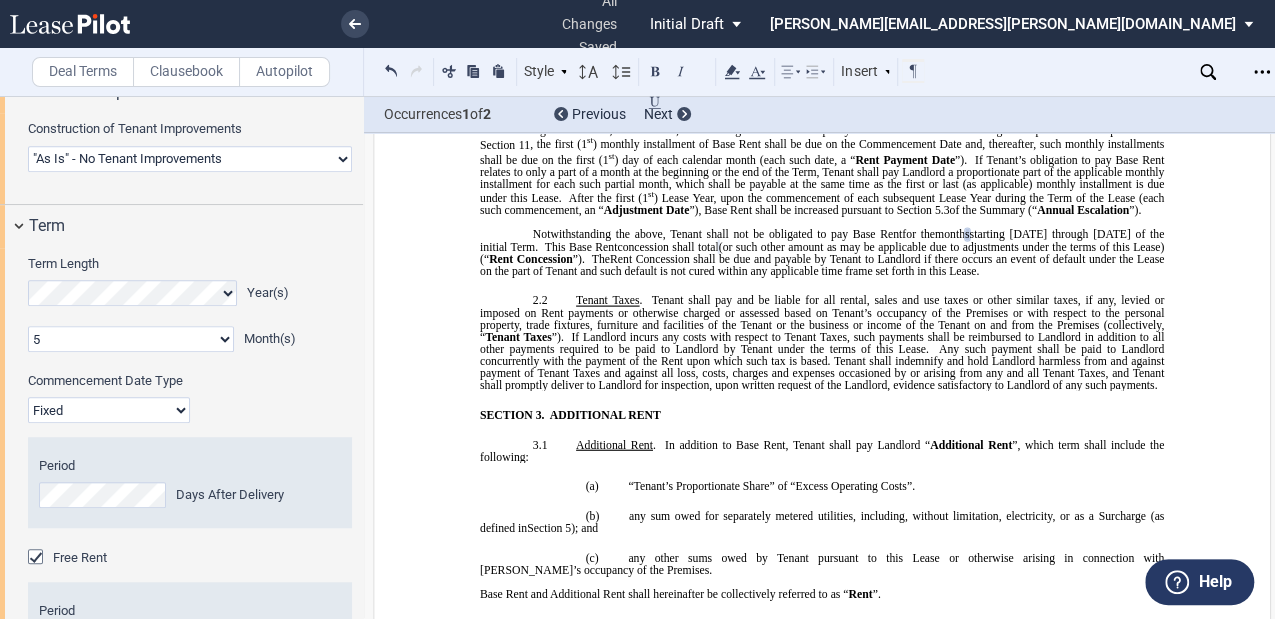 click on "Fixed
Floating" at bounding box center [109, 410] 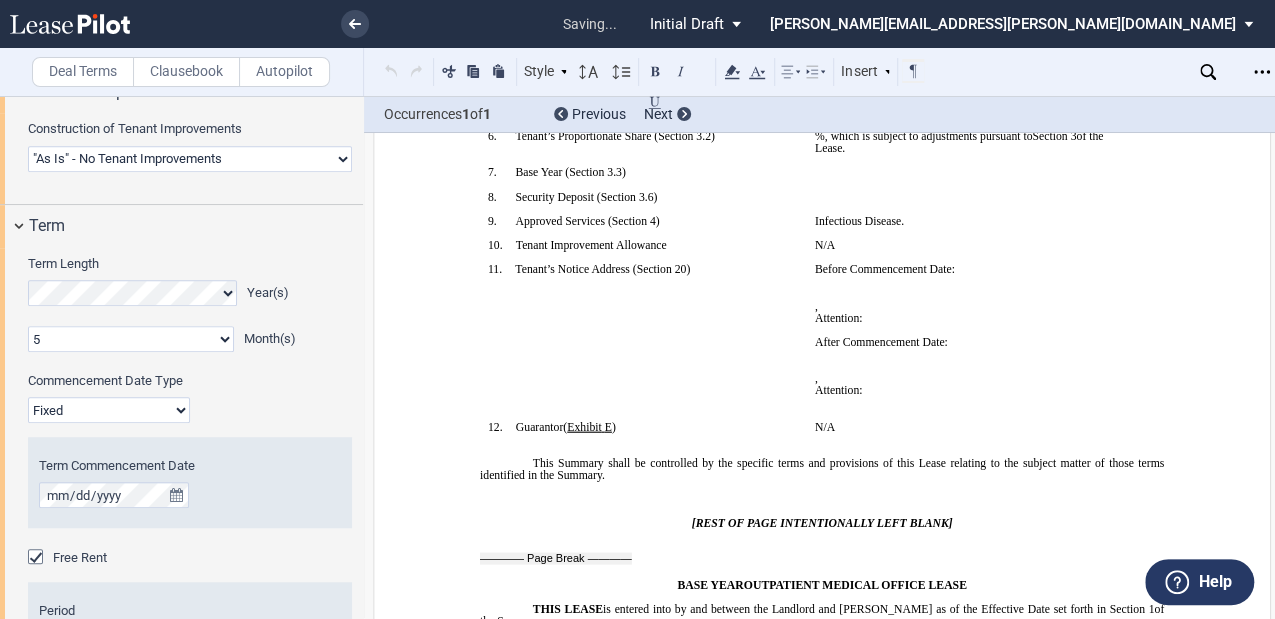 scroll, scrollTop: 328, scrollLeft: 0, axis: vertical 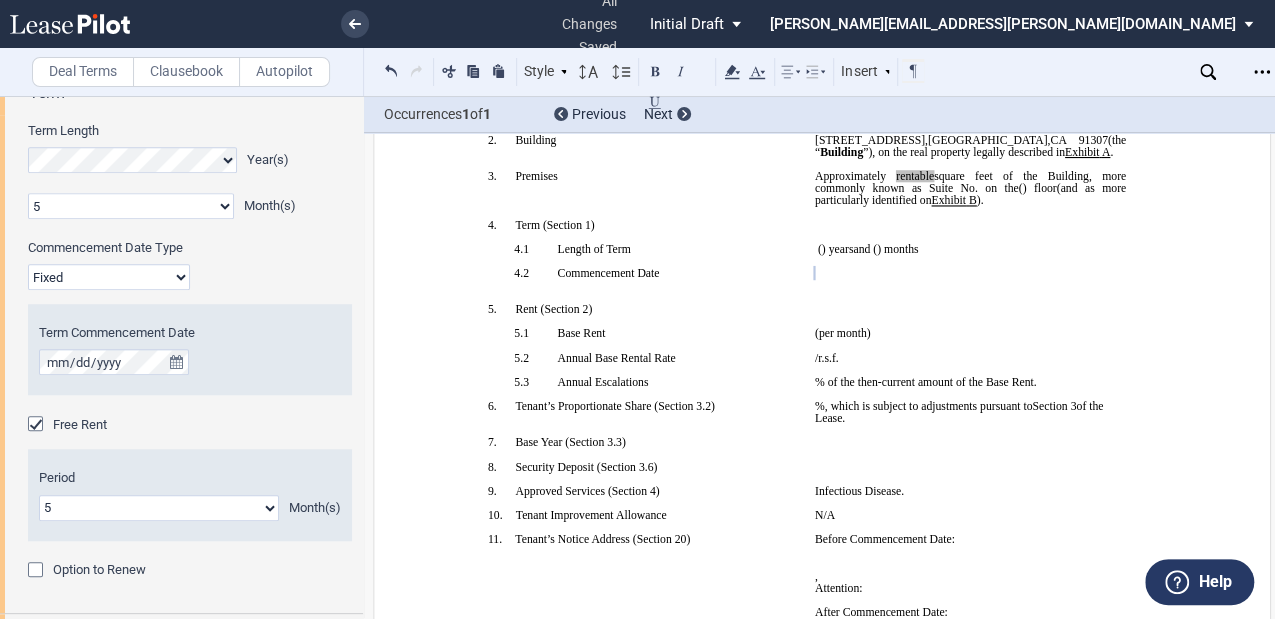 click on "Fixed
Floating" at bounding box center (109, 277) 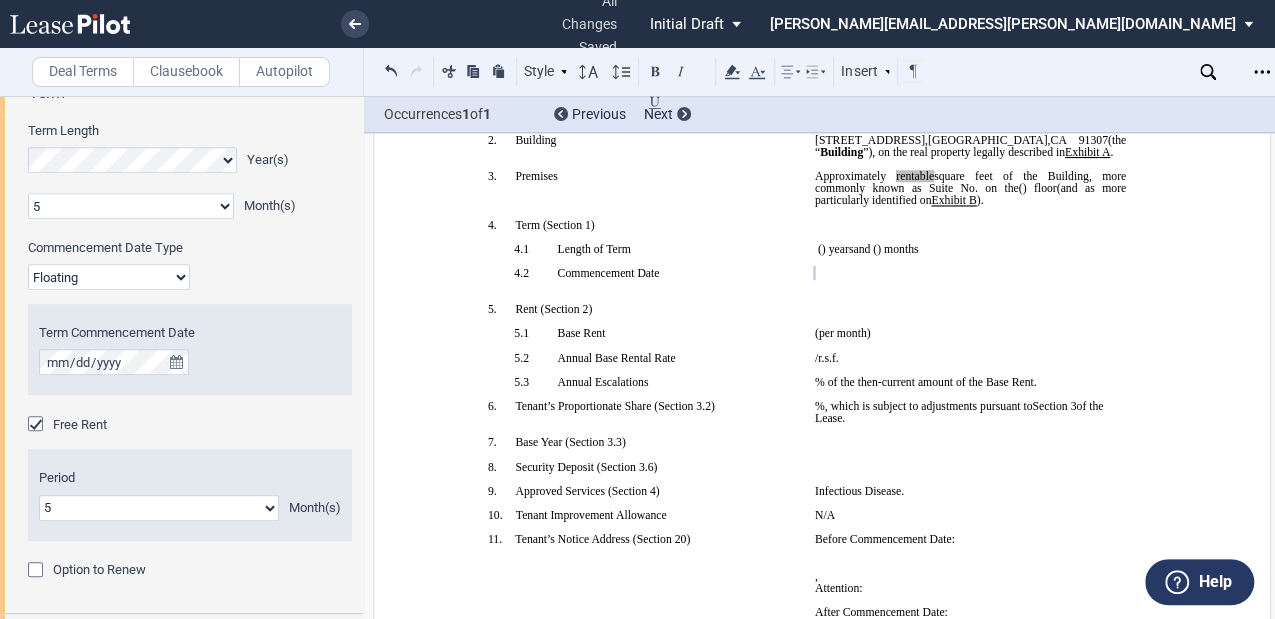click on "Fixed
Floating" at bounding box center [109, 277] 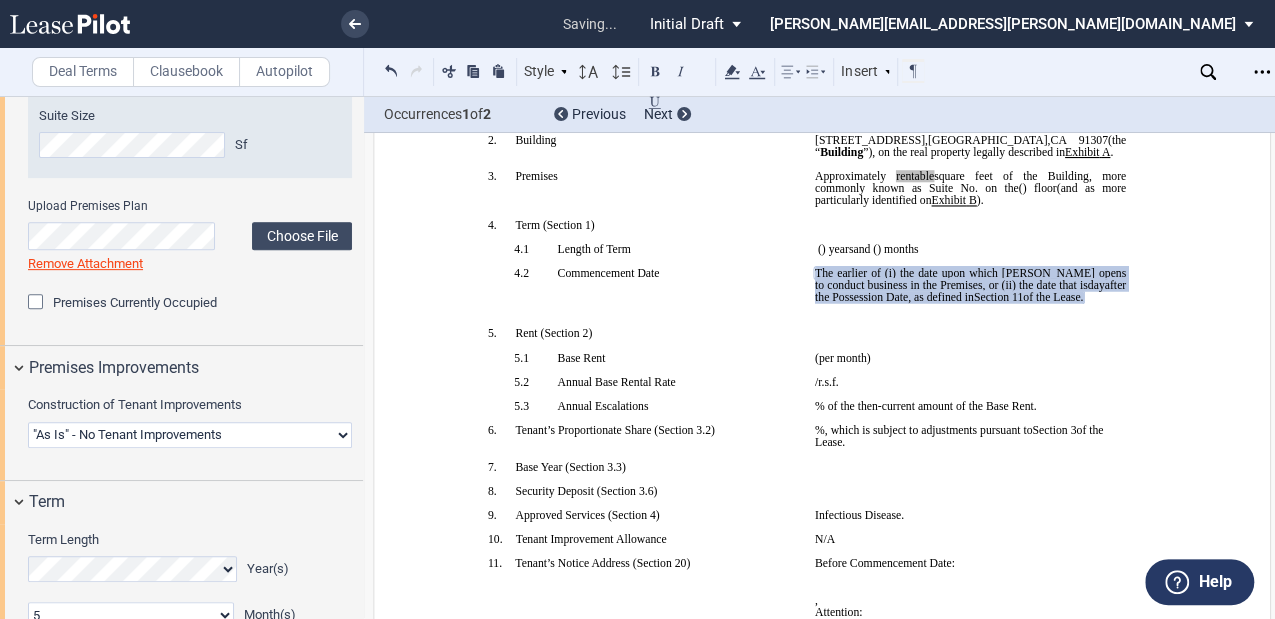 scroll, scrollTop: 320, scrollLeft: 0, axis: vertical 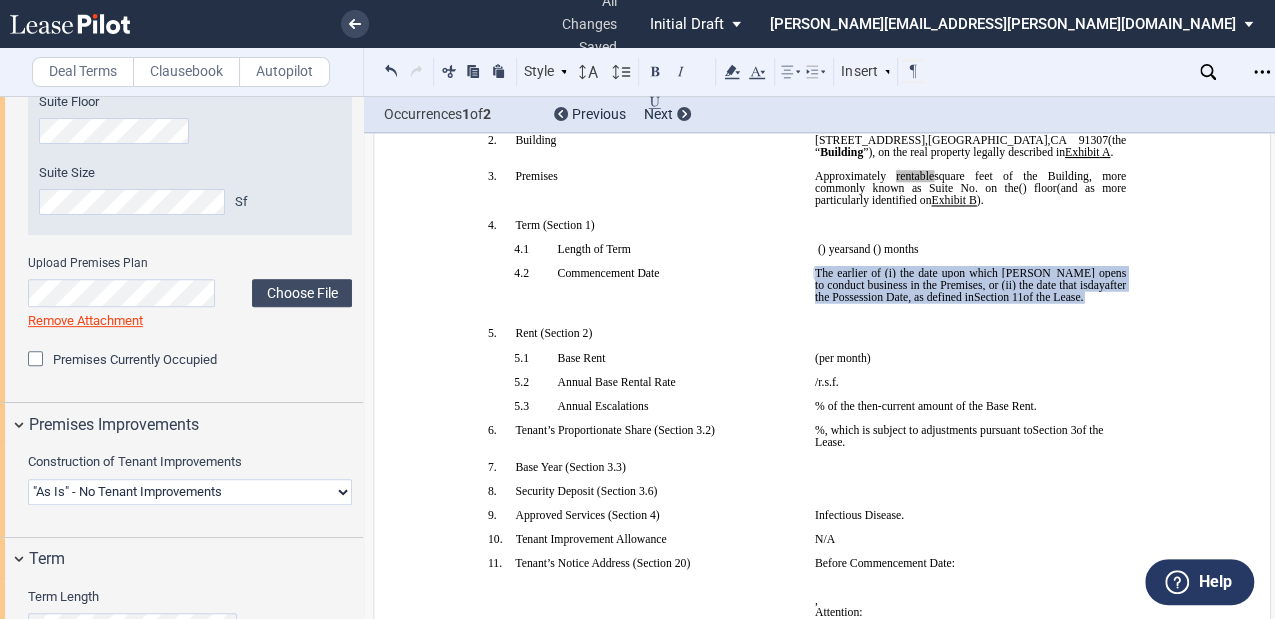 click at bounding box center [38, 361] 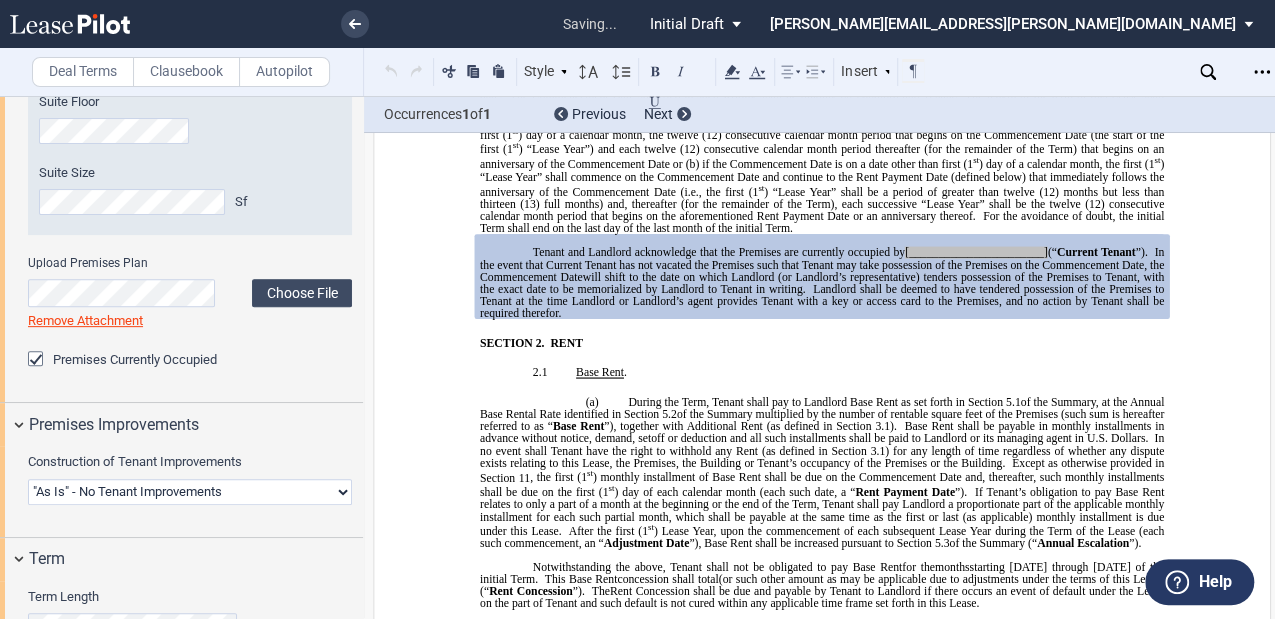 scroll, scrollTop: 1220, scrollLeft: 0, axis: vertical 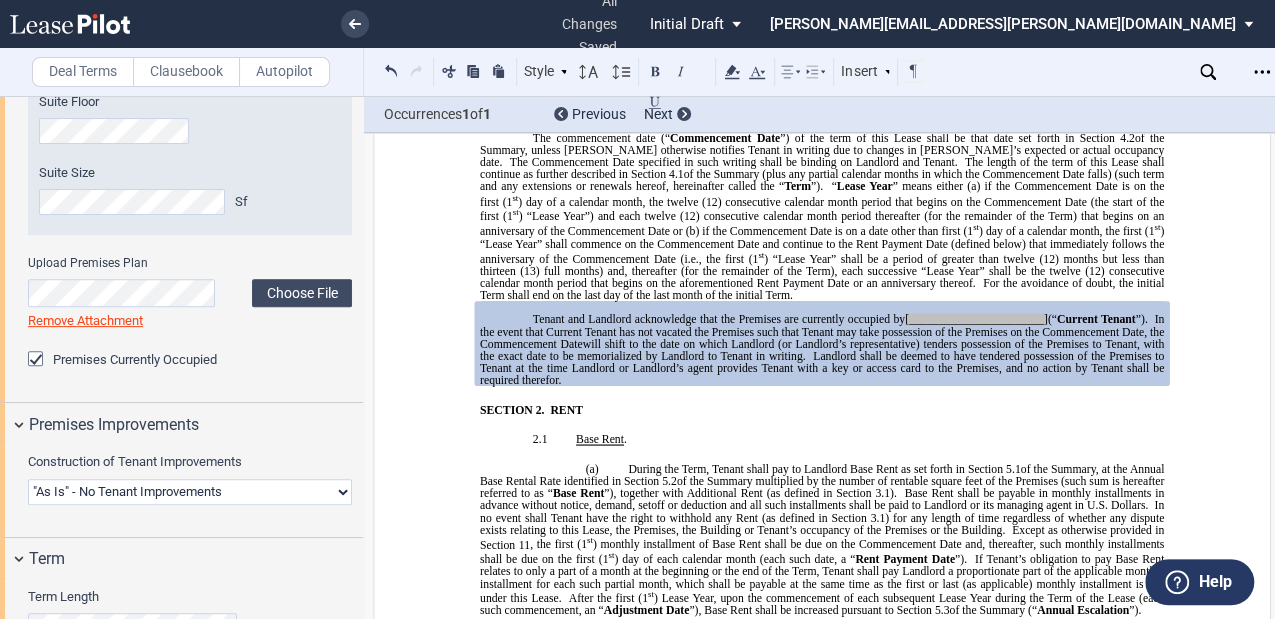 click on "Clausebook" at bounding box center [186, 72] 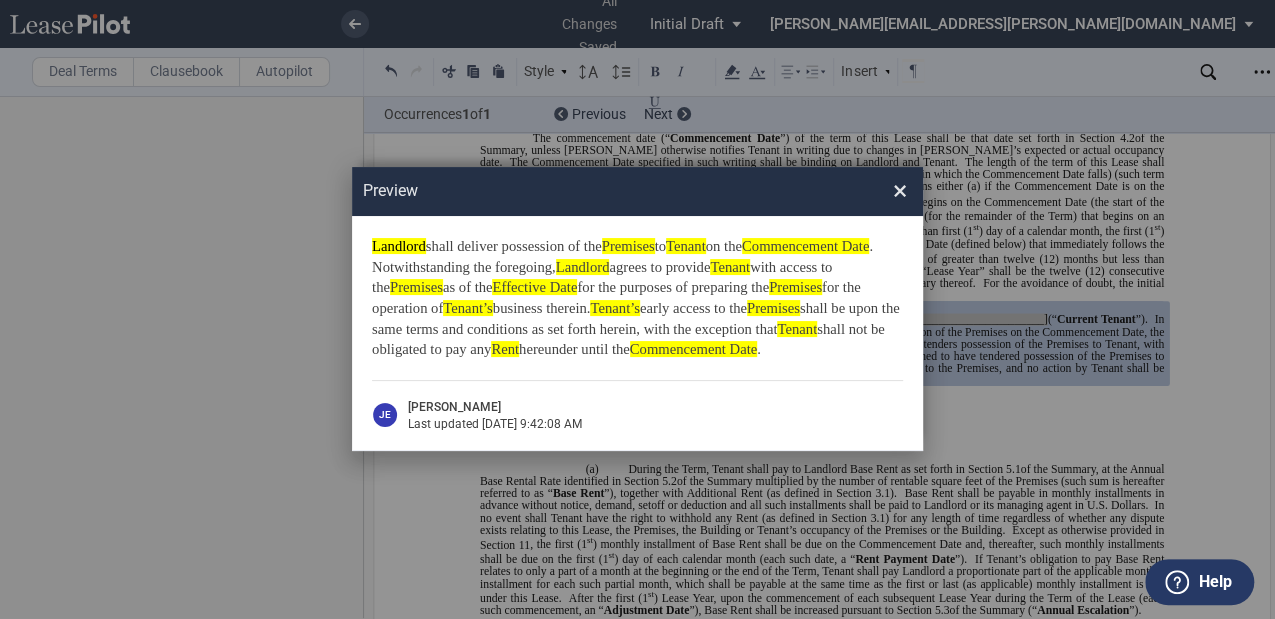 click on "×" at bounding box center [900, 191] 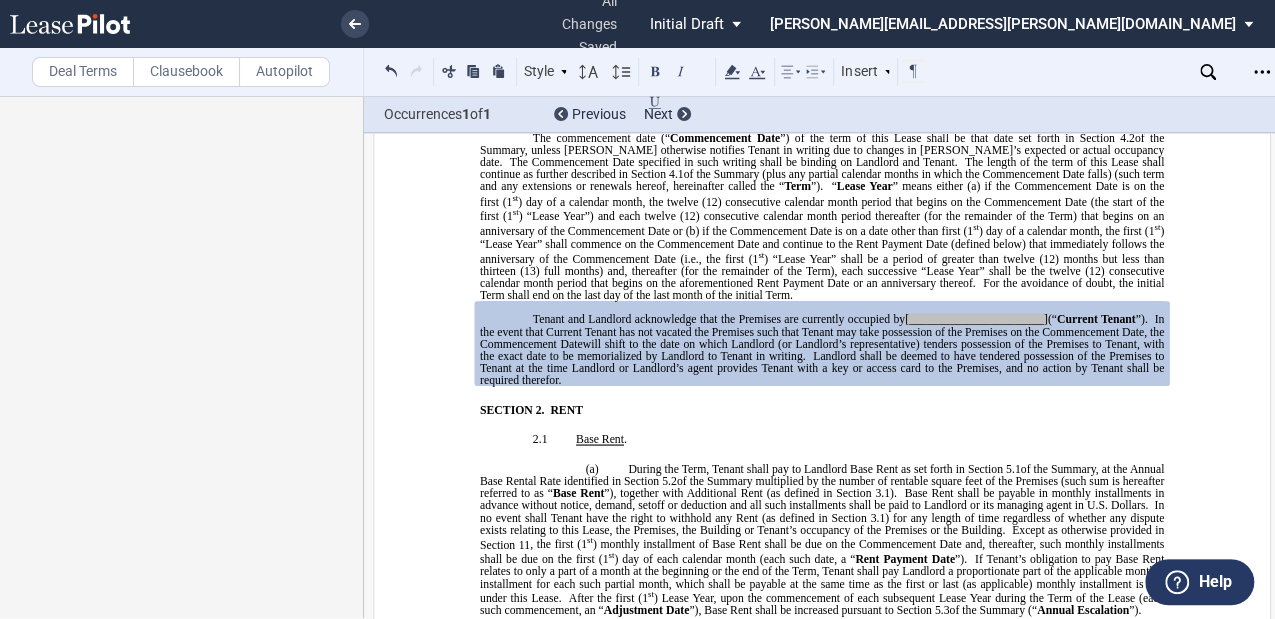 click on "Tenant and Landlord acknowledge that the Premises are currently occupied by  [_______________________]  (“ Current Tenant ”).    In the event that Current Tenant has not vacated the Premises such that Tenant may take possession of the Premises on the Commencement Date, the Commencement Date  shall be the Possession Date, as defined in  ﻿ ﻿  of this Lease  will shift to the date on which Landlord (or Landlord’s representative) tenders possession of the Premises to Tenant, with the exact date to be memorialized by Landlord to Tenant in writing.    Landlord shall be deemed to have tendered possession of the Premises to Tenant at the time Landlord or Landlord’s agent provides Tenant with a key or access card to the Premises, and no action by Tenant shall be required therefor ." at bounding box center [822, 349] 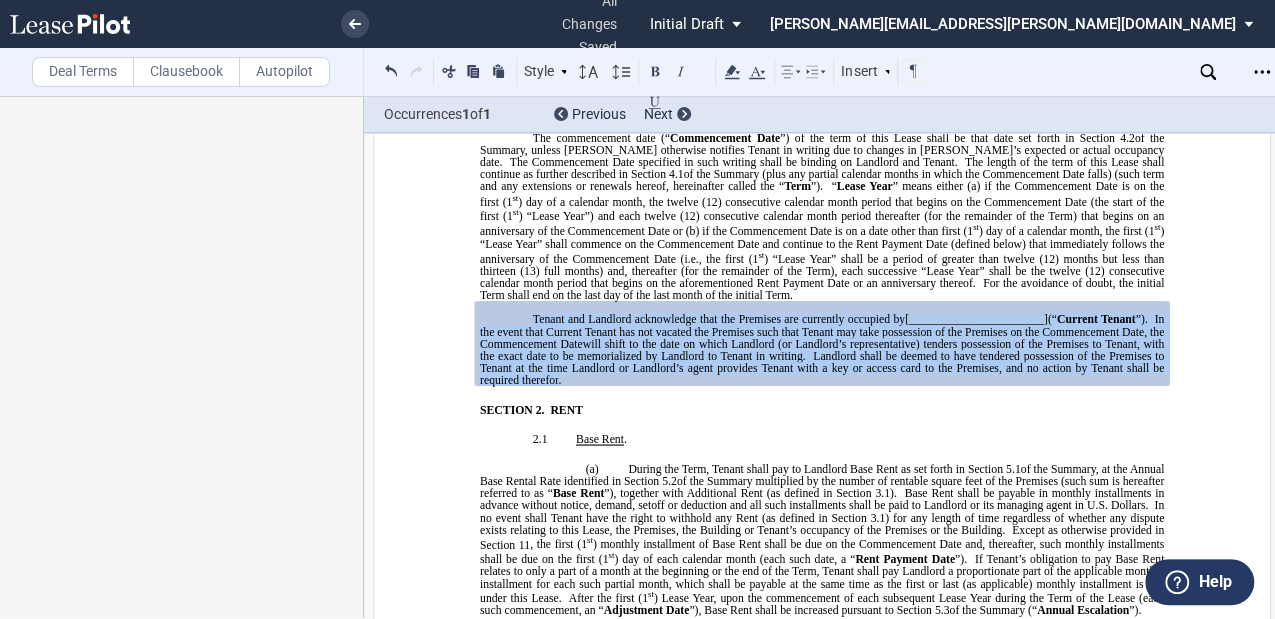 drag, startPoint x: 527, startPoint y: 405, endPoint x: 558, endPoint y: 475, distance: 76.55717 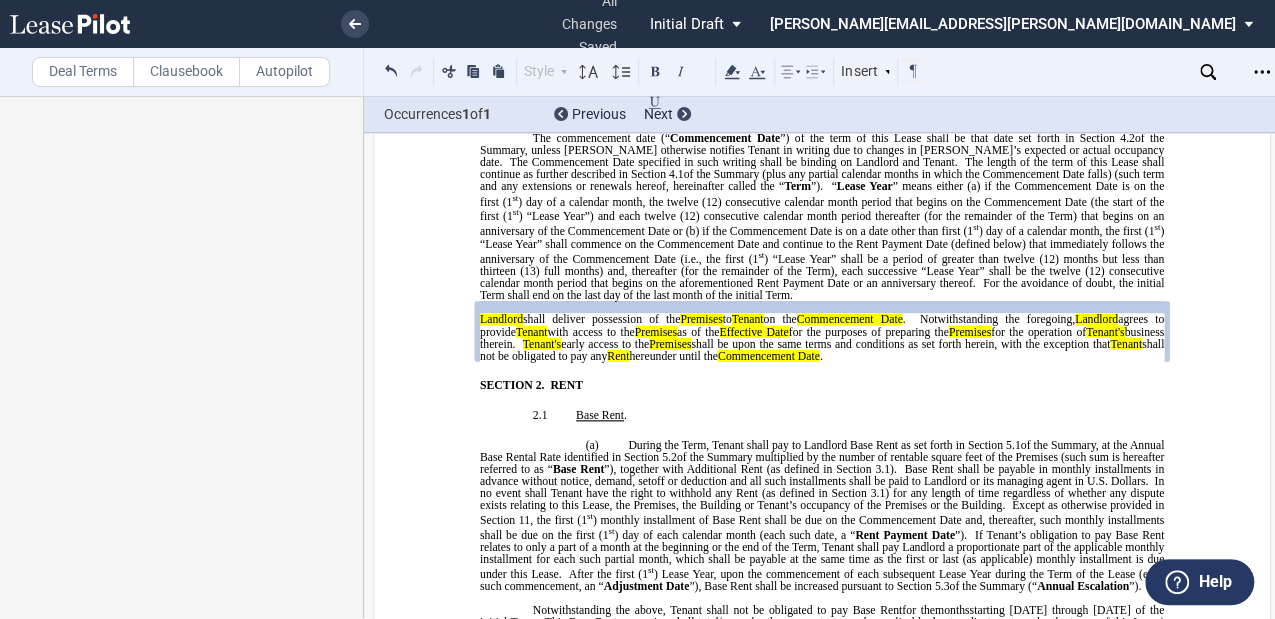 click on "Landlord" 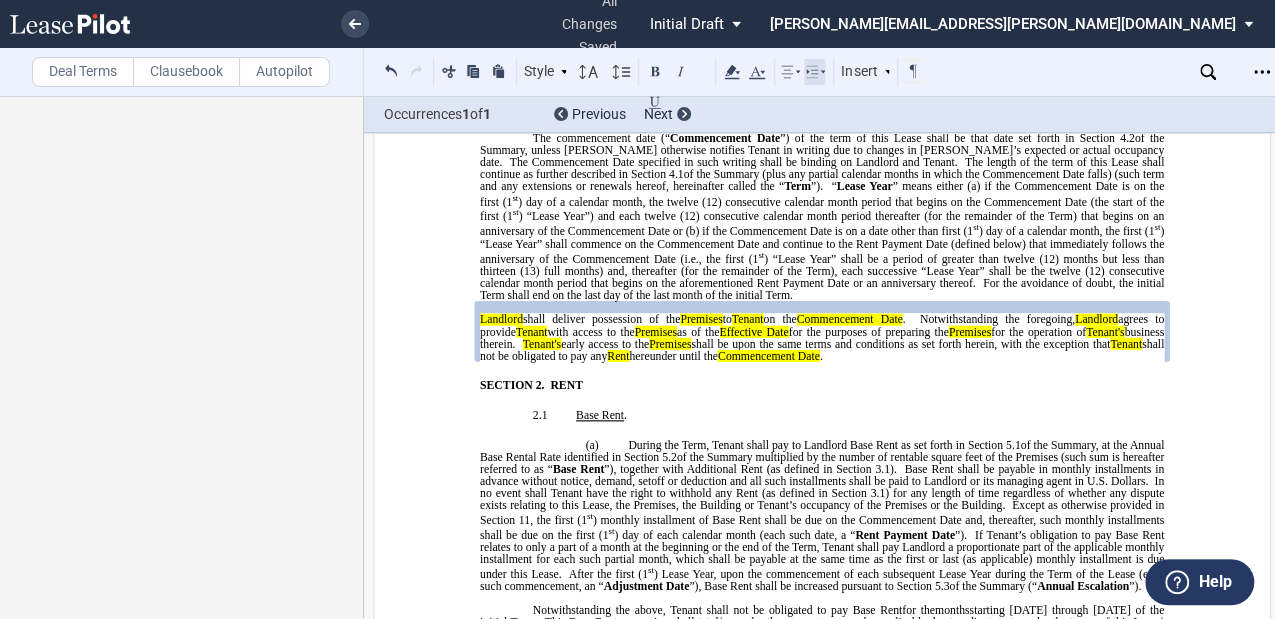 click 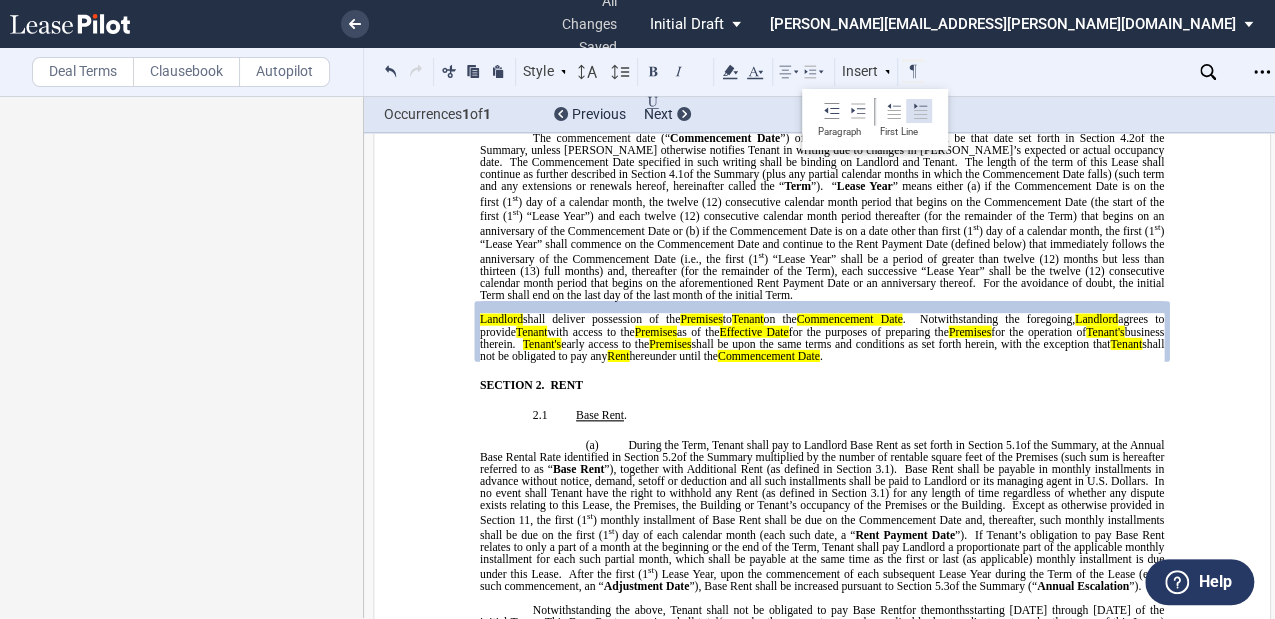 click 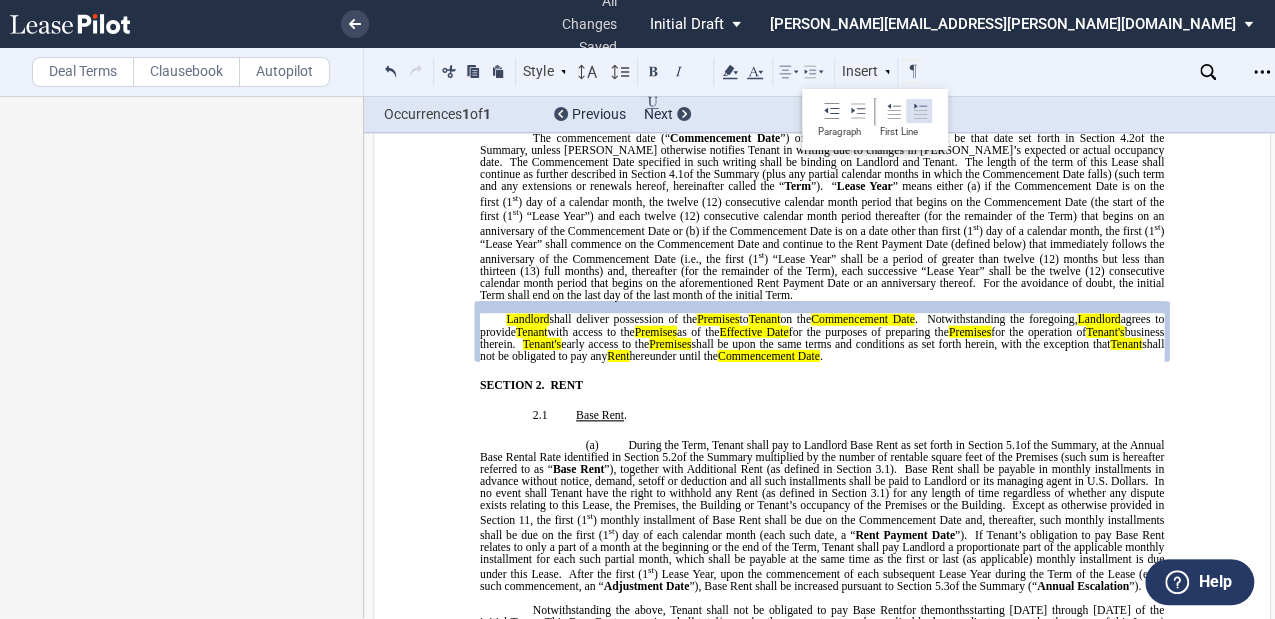 click 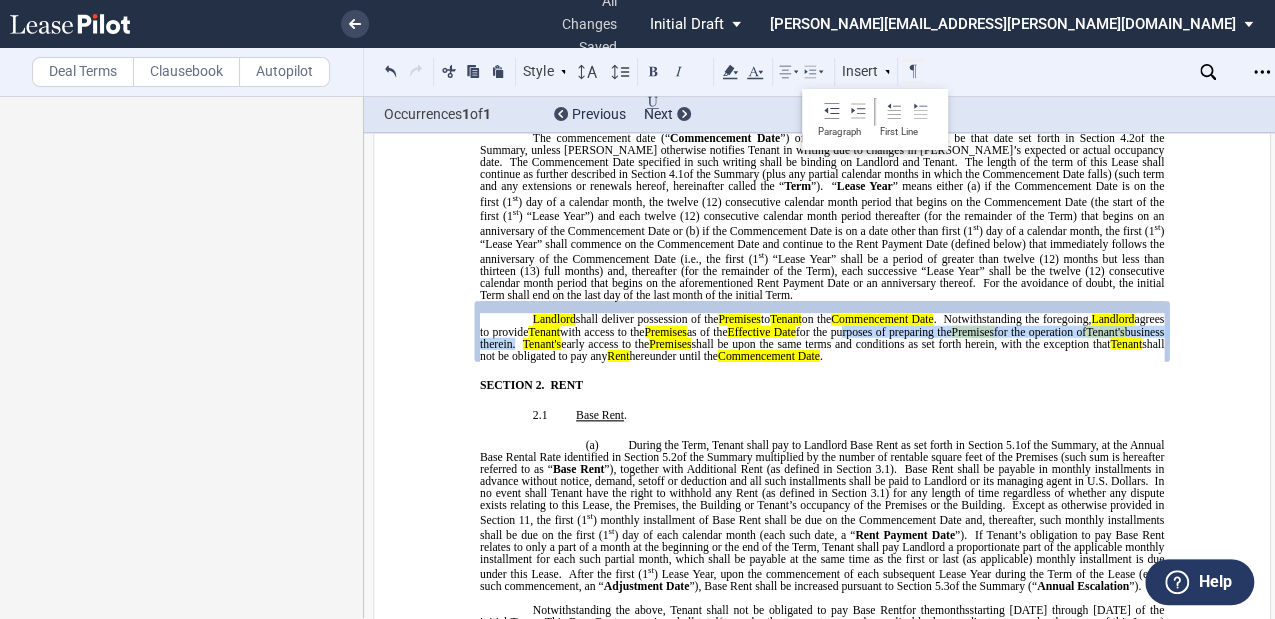 drag, startPoint x: 894, startPoint y: 420, endPoint x: 593, endPoint y: 440, distance: 301.66373 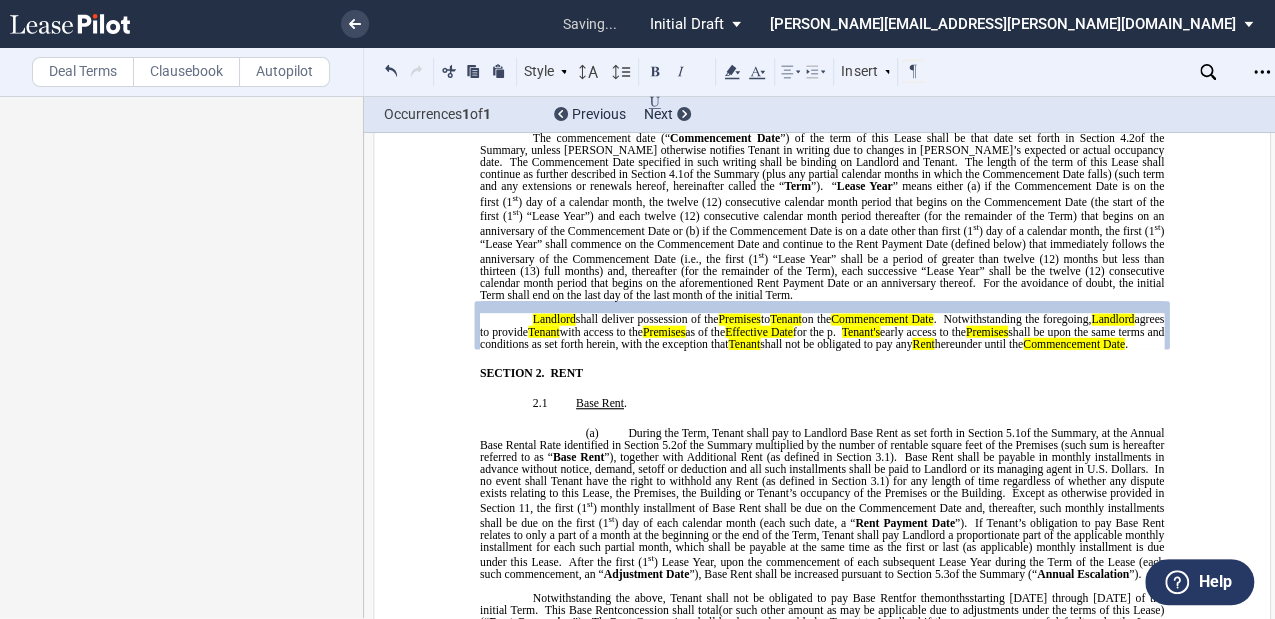 type 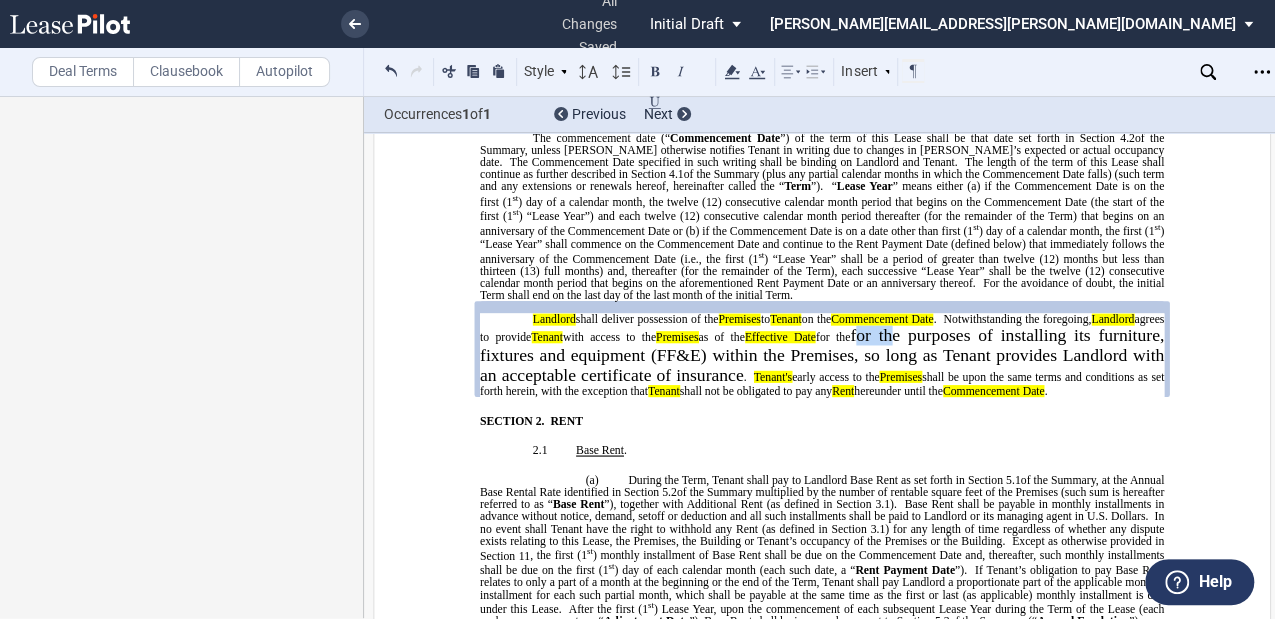 drag, startPoint x: 924, startPoint y: 426, endPoint x: 966, endPoint y: 424, distance: 42.047592 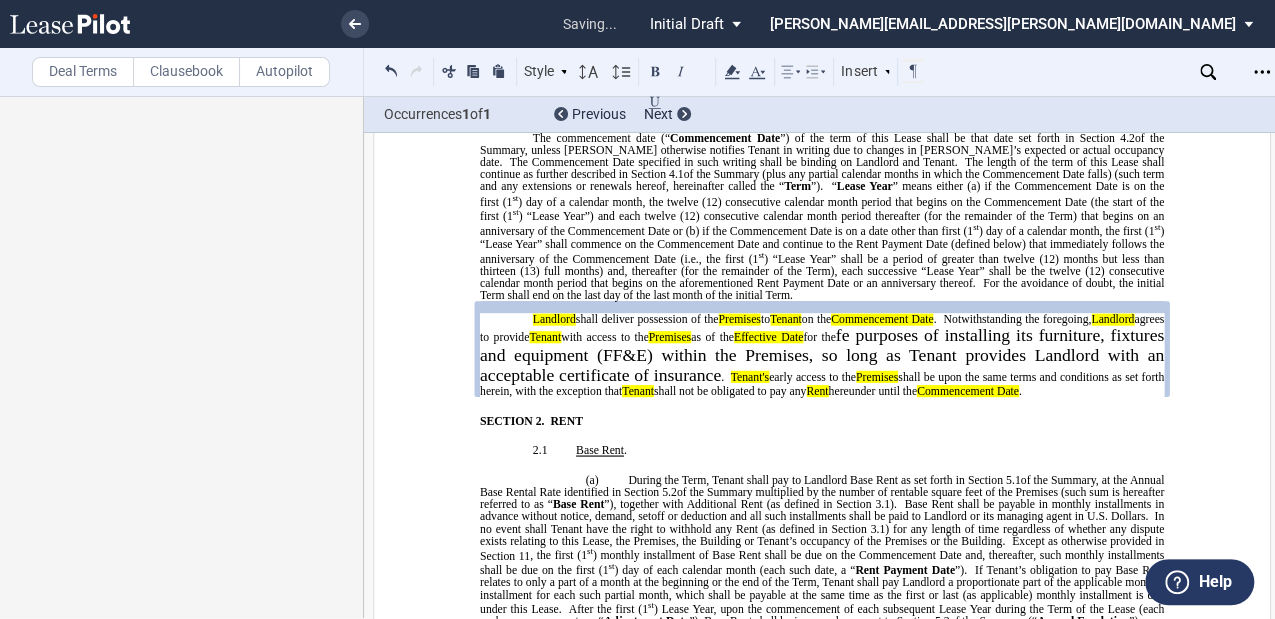drag, startPoint x: 894, startPoint y: 425, endPoint x: 918, endPoint y: 432, distance: 25 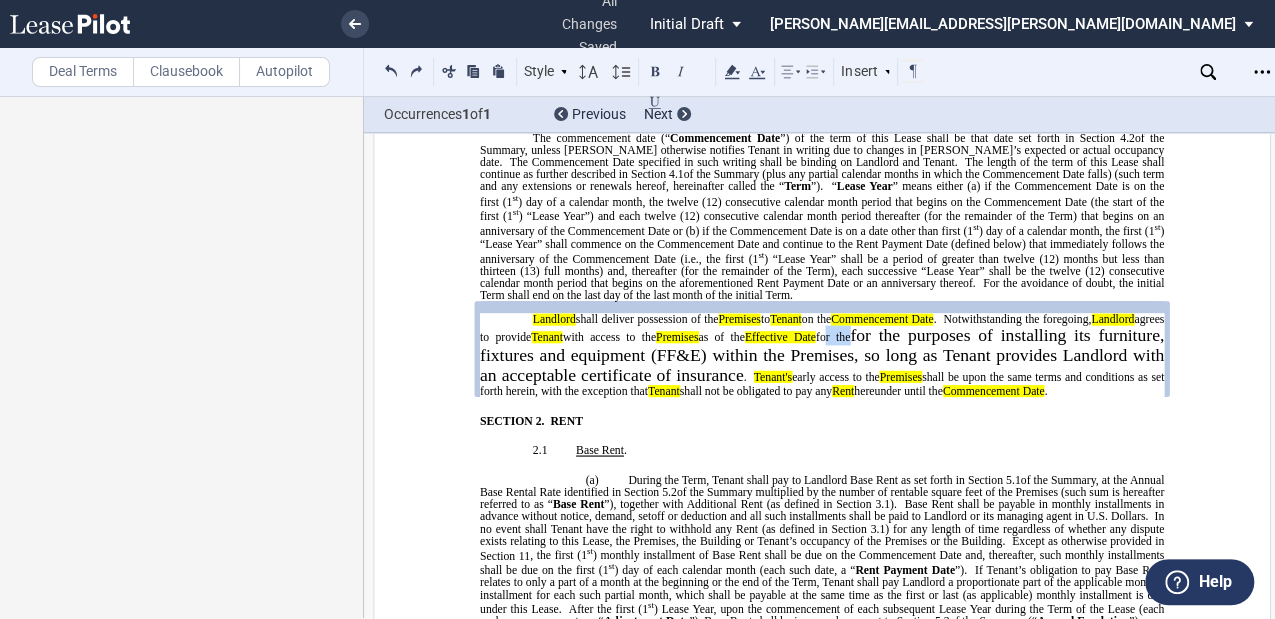 drag, startPoint x: 883, startPoint y: 423, endPoint x: 911, endPoint y: 426, distance: 28.160255 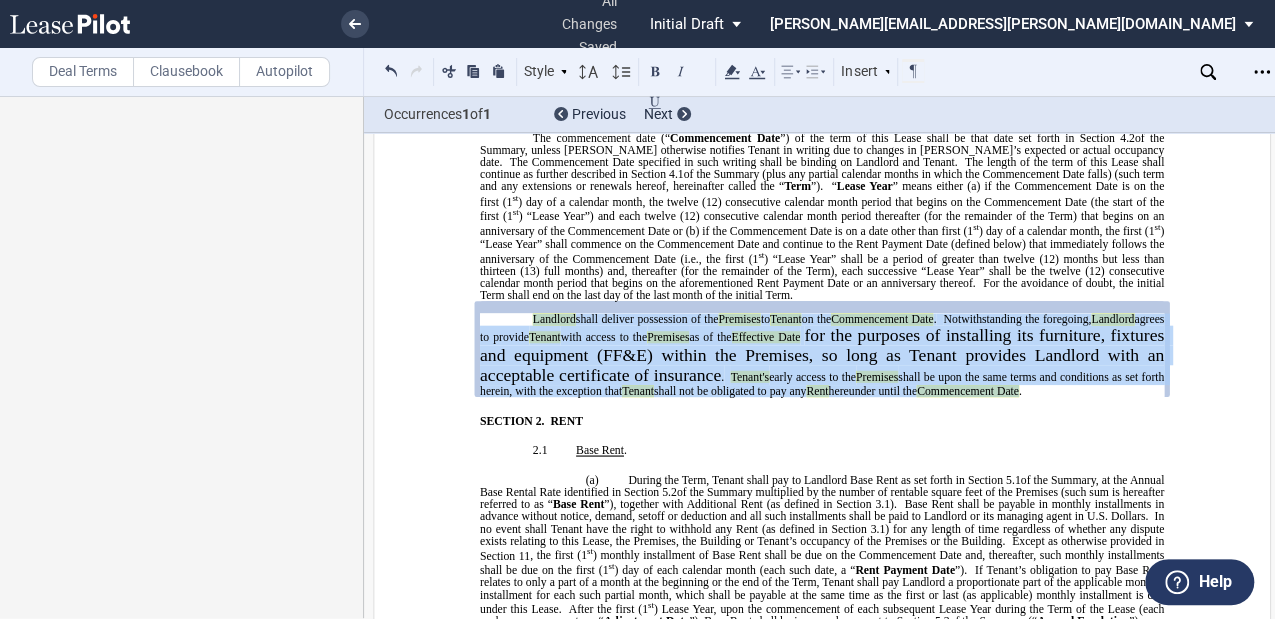 drag, startPoint x: 1048, startPoint y: 477, endPoint x: 526, endPoint y: 412, distance: 526.0314 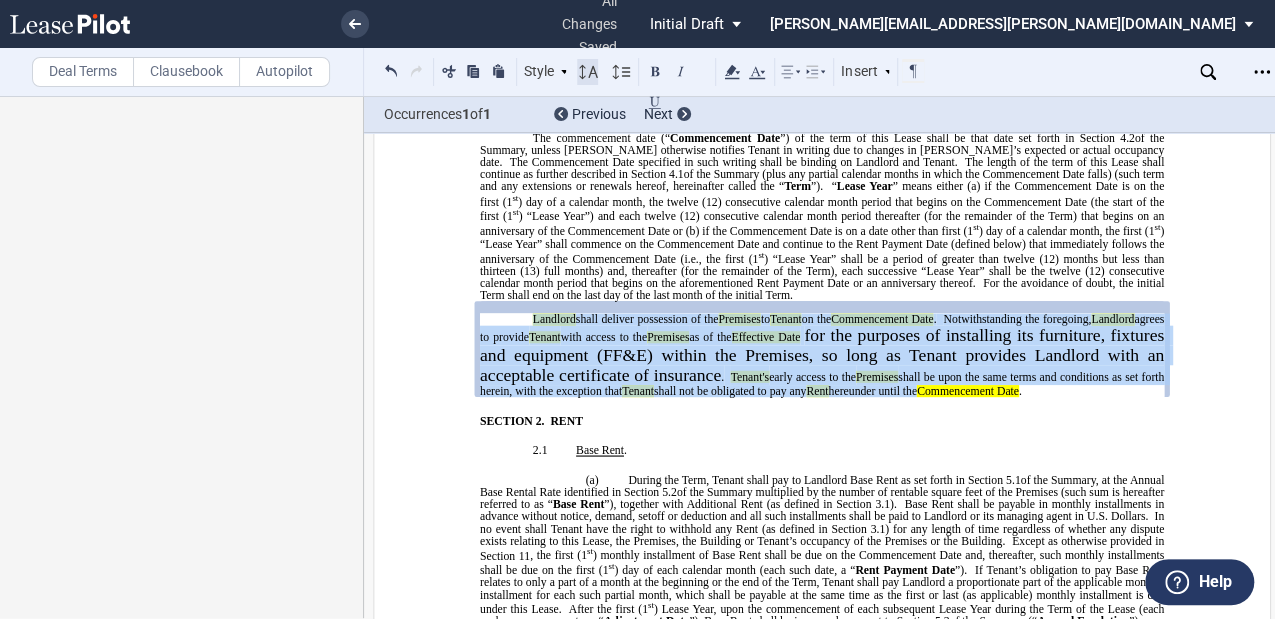 click 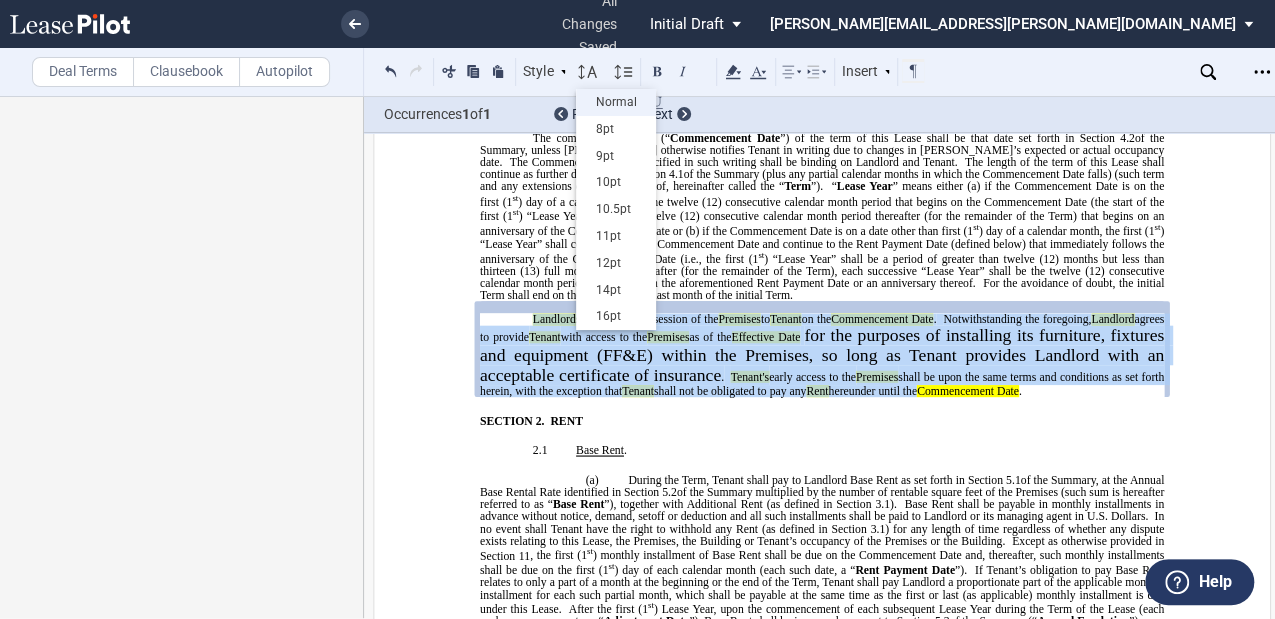 click on "Normal" at bounding box center [616, 102] 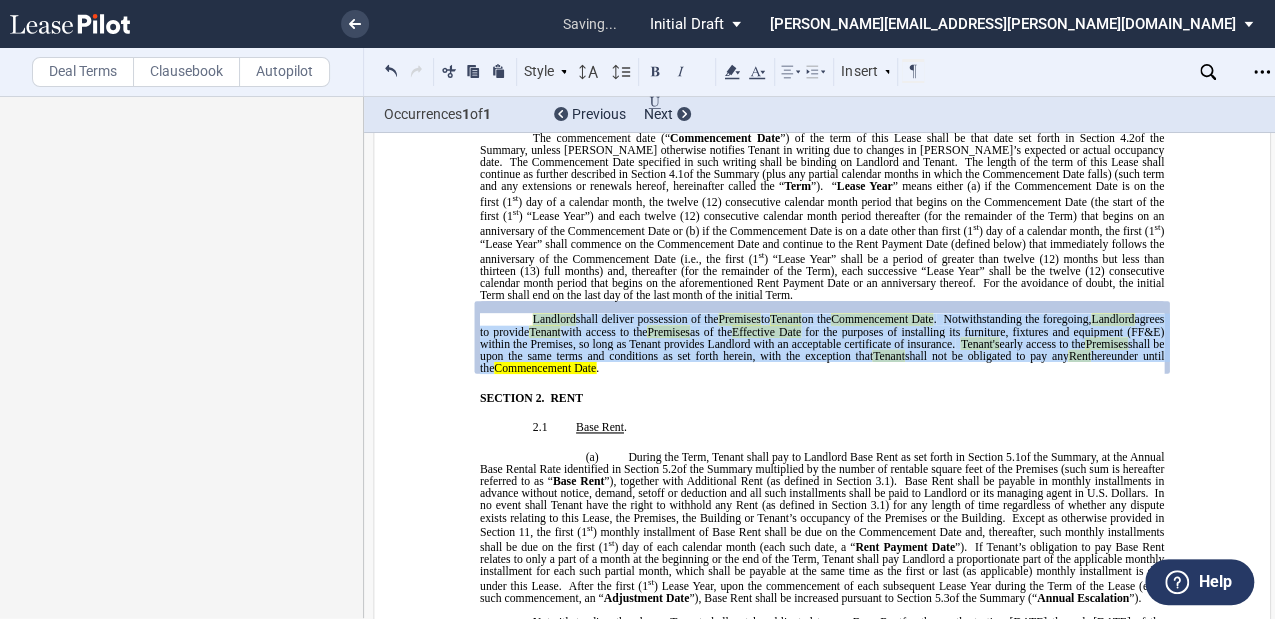 click on "with access to the" 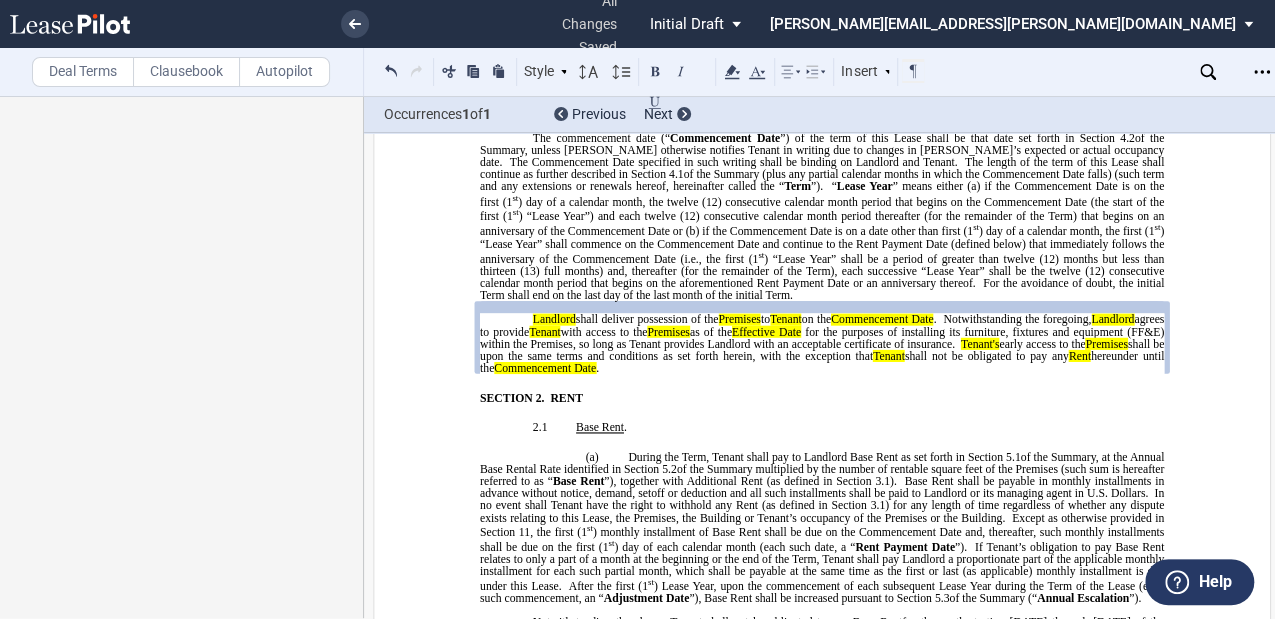 click on "as of the" 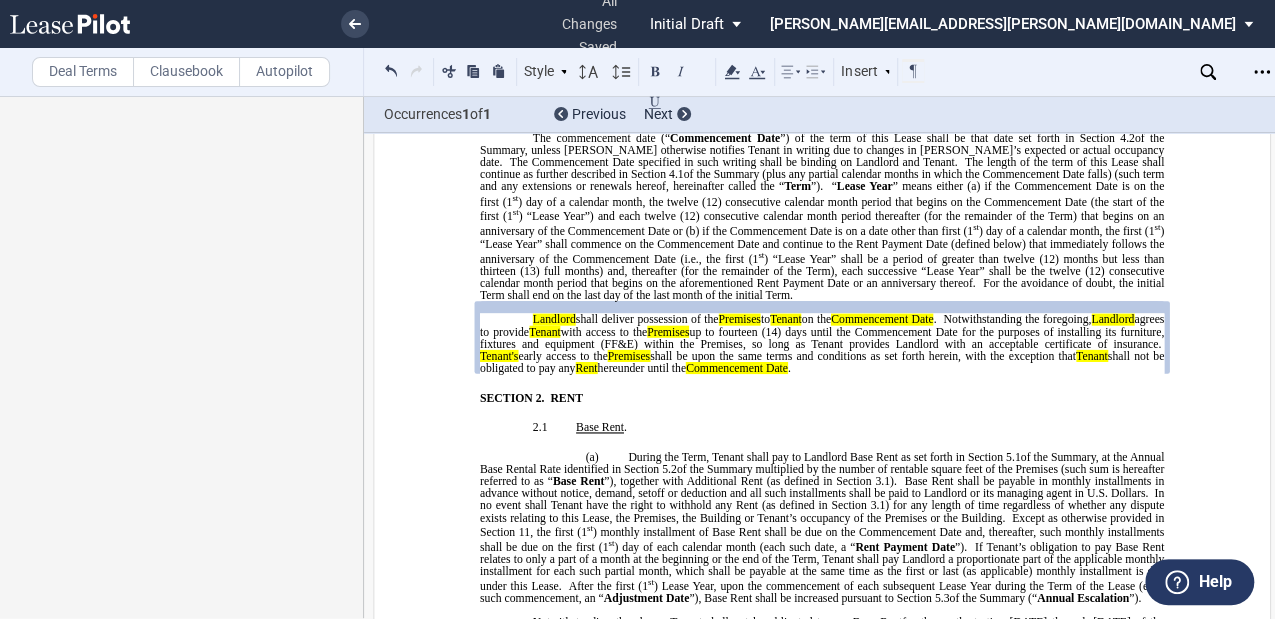 click on "Deal Terms" at bounding box center (83, 72) 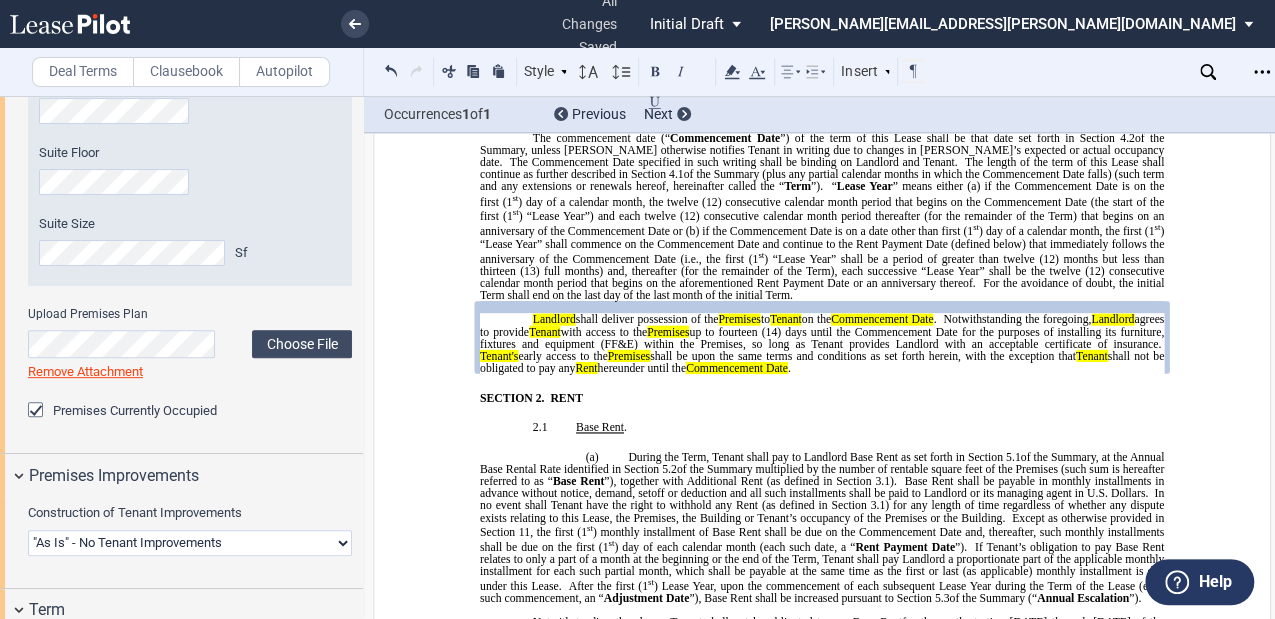 scroll, scrollTop: 333, scrollLeft: 0, axis: vertical 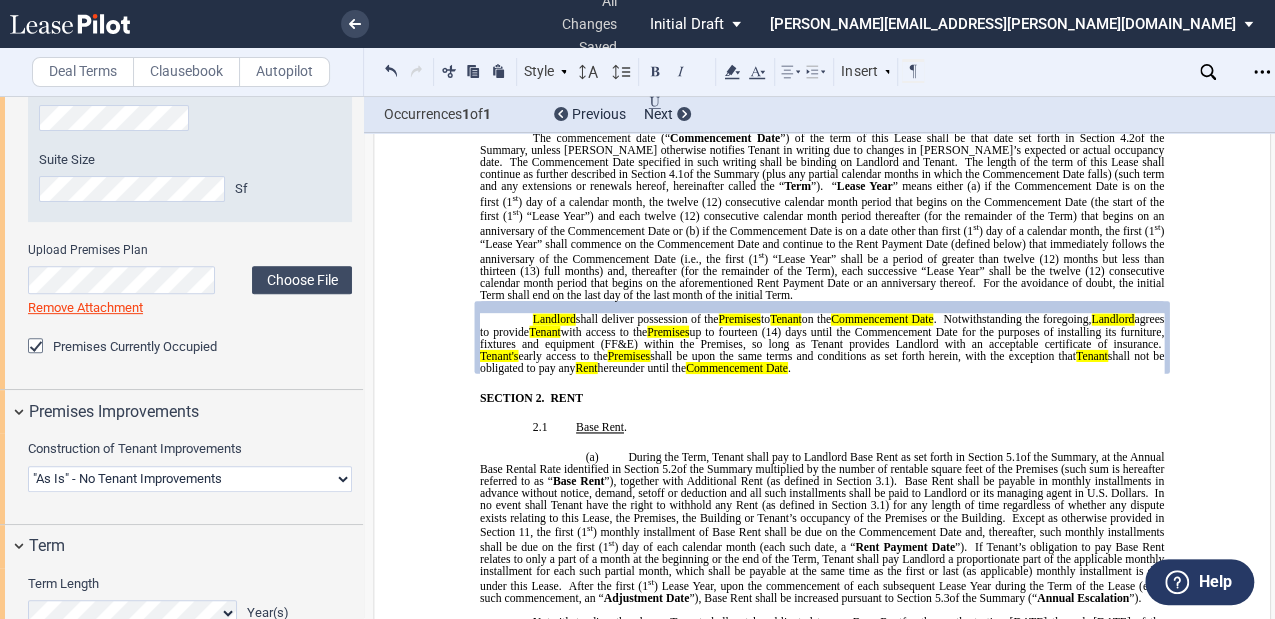 click at bounding box center (38, 348) 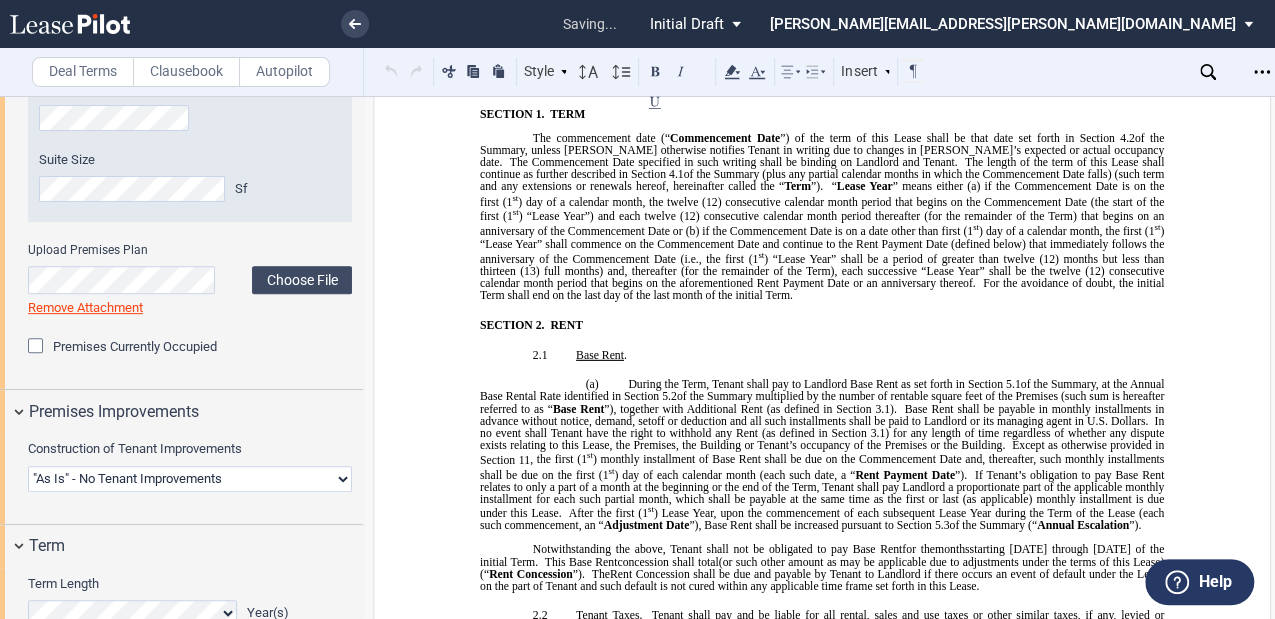 click at bounding box center [38, 348] 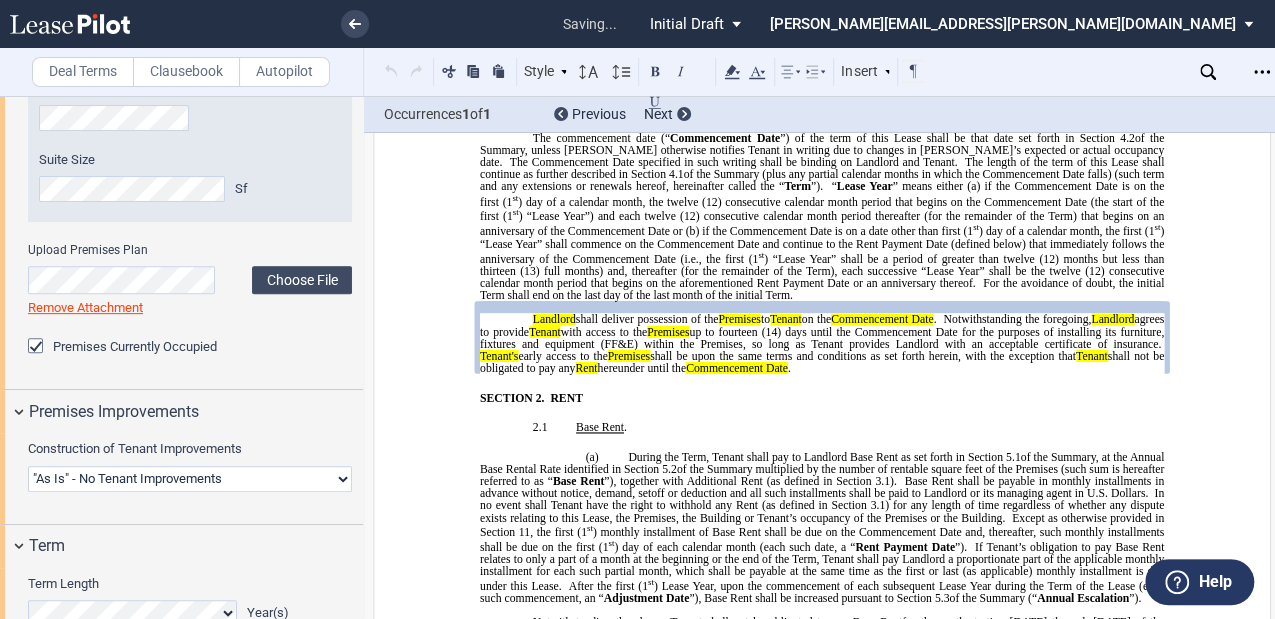 click on "shall be upon the same terms and conditions as set forth herein, with the exception that" 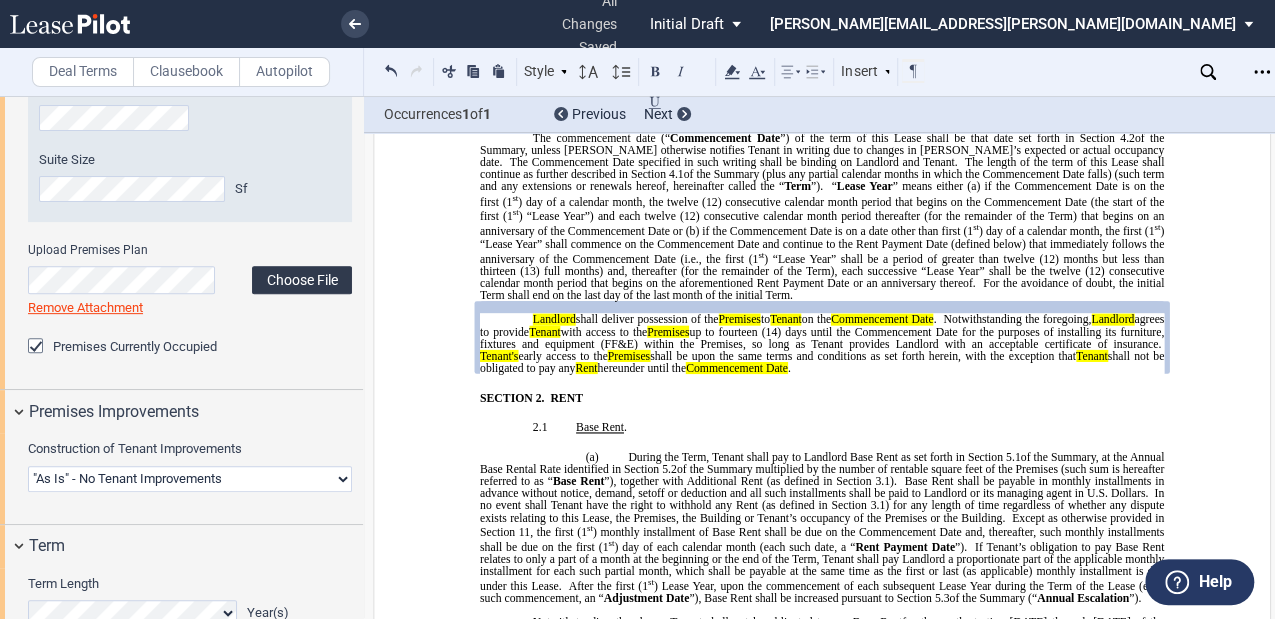 click on "Choose File" 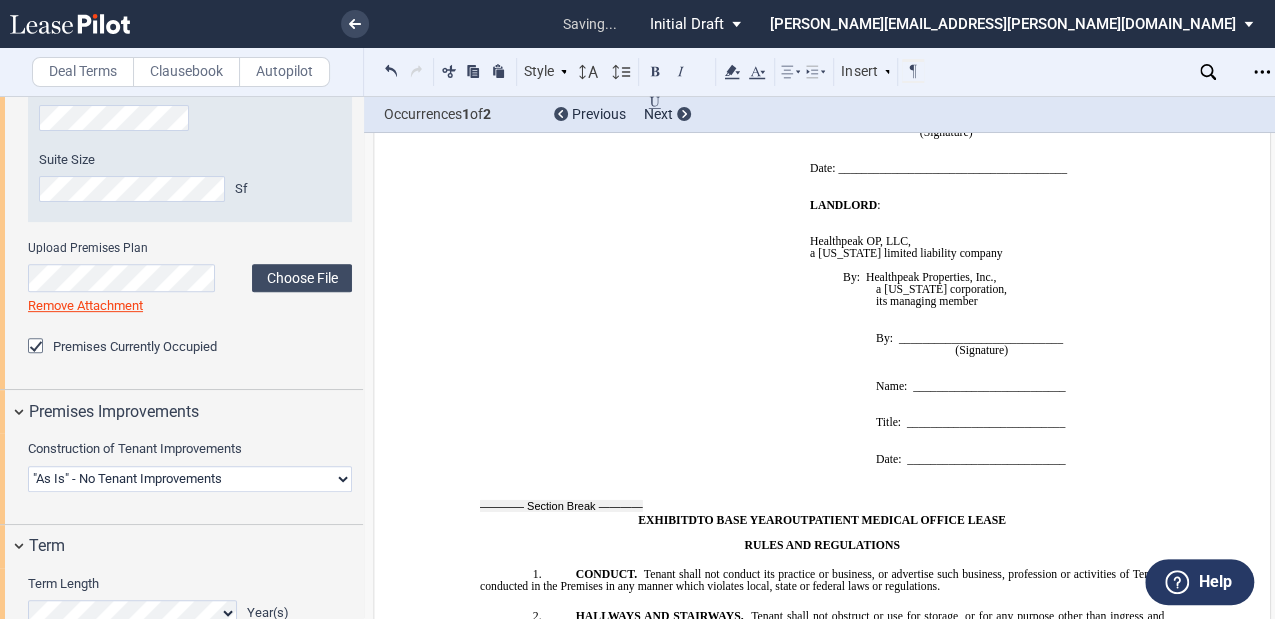 scroll, scrollTop: 20282, scrollLeft: 0, axis: vertical 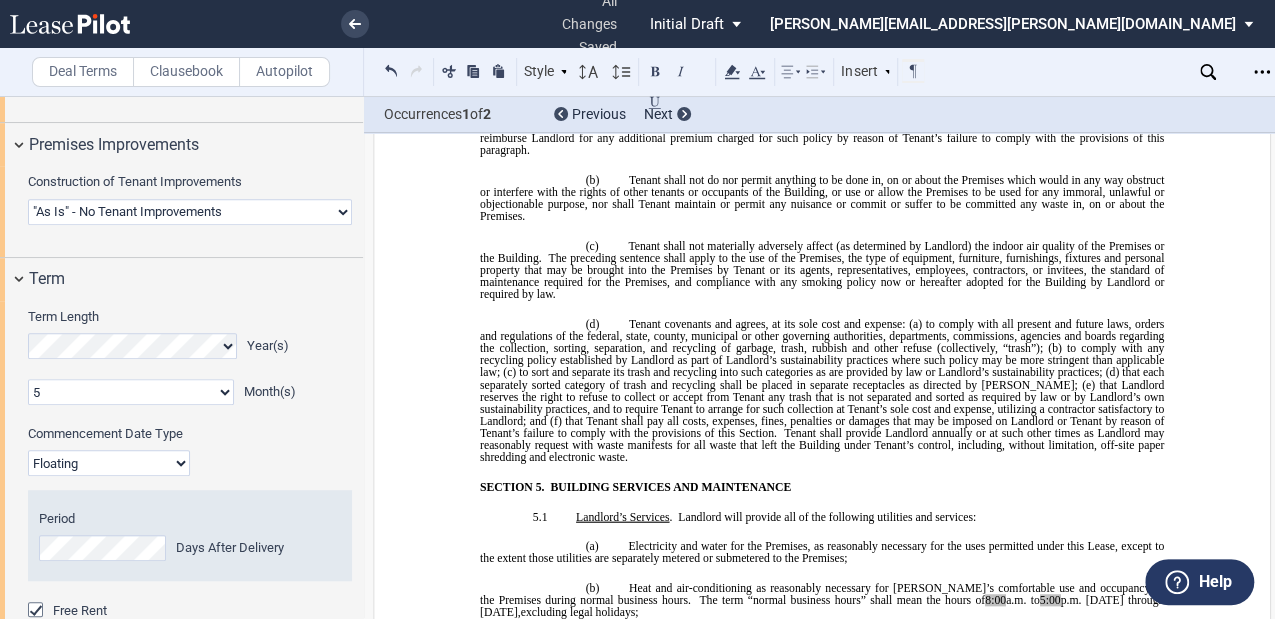 click on "Tenant shall act in accordance with and not violate any restrictions, easements, covenants of record or ground leases (or other leases under which Landlord is the tenant or lessee) affecting the Premises, the Building or the real property on which the Building is located." 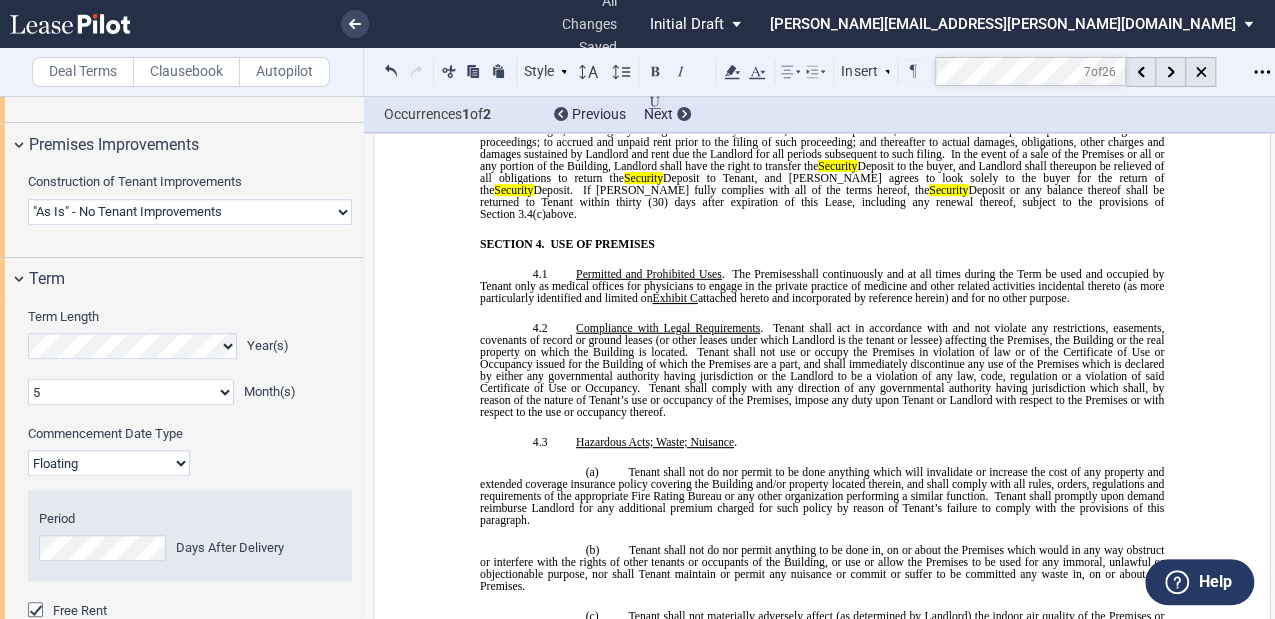 scroll, scrollTop: 4756, scrollLeft: 0, axis: vertical 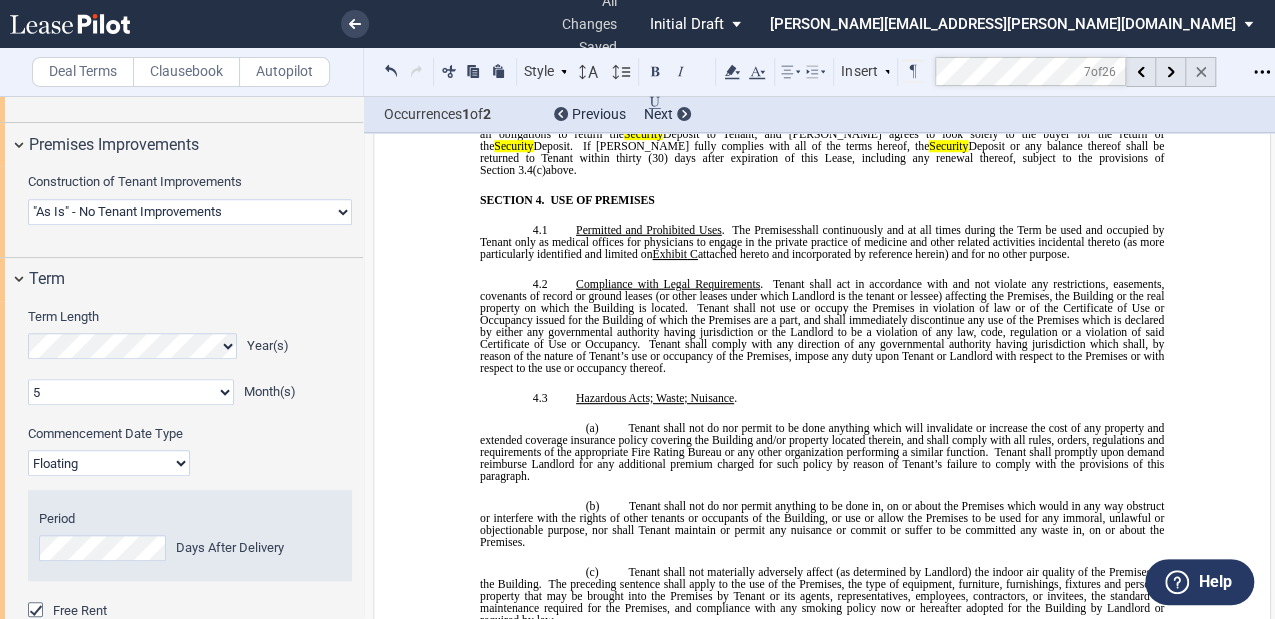 click at bounding box center [1201, 72] 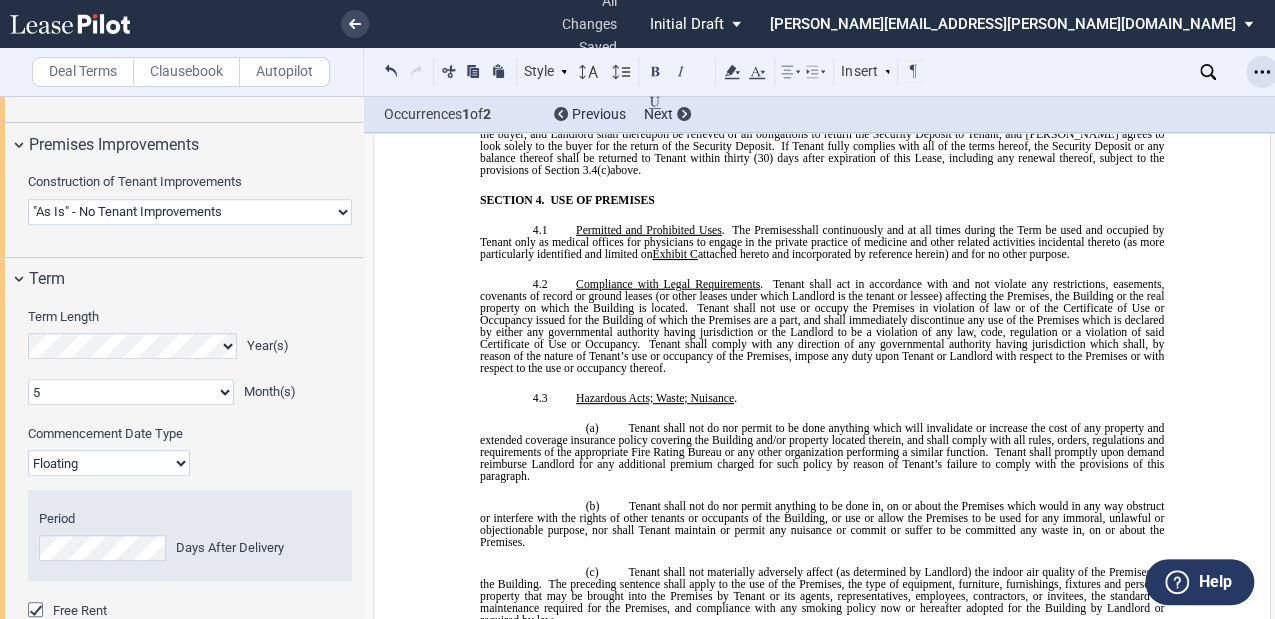 click 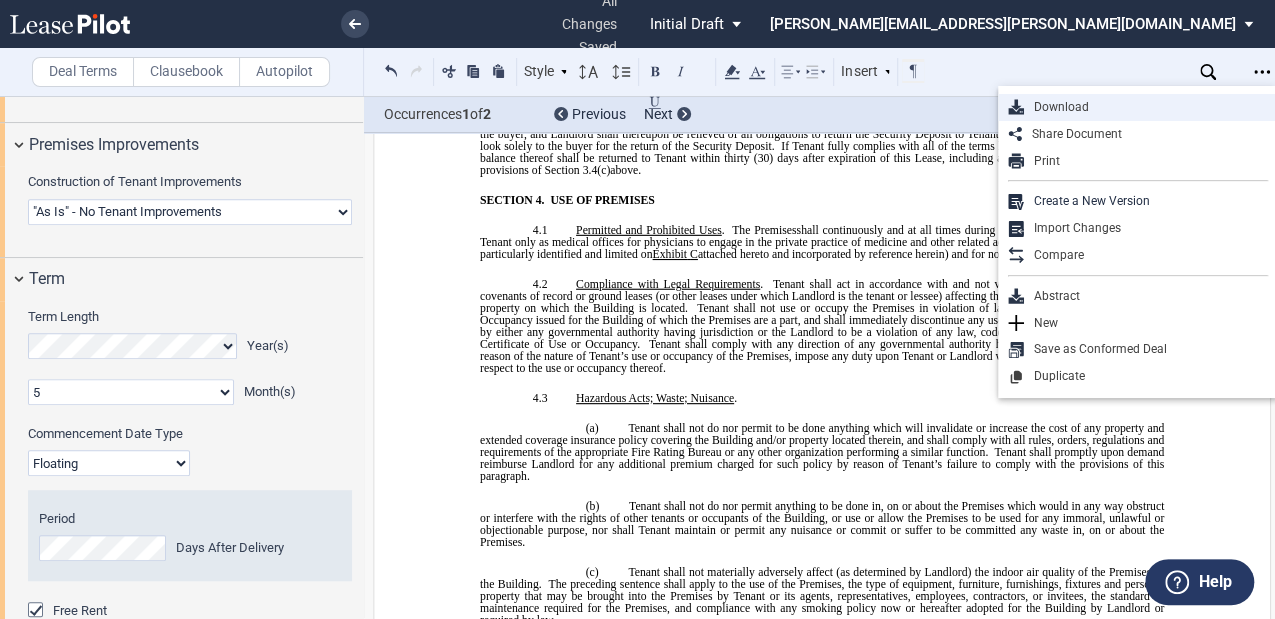 click on "Download" at bounding box center (1146, 107) 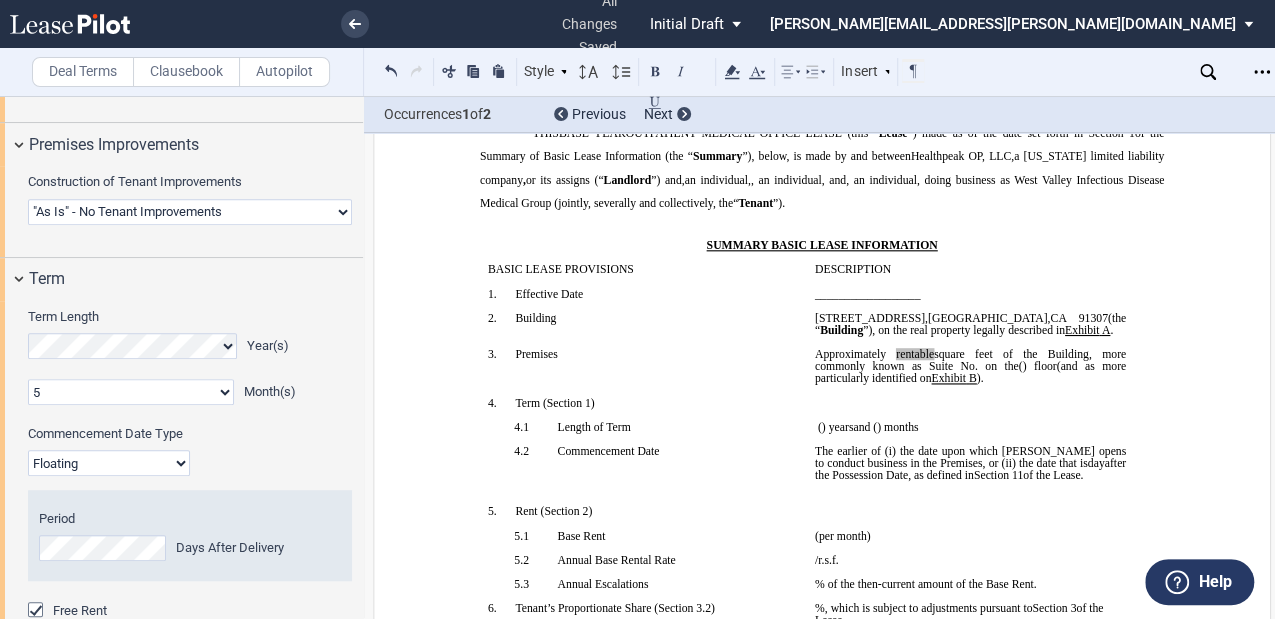 scroll, scrollTop: 0, scrollLeft: 0, axis: both 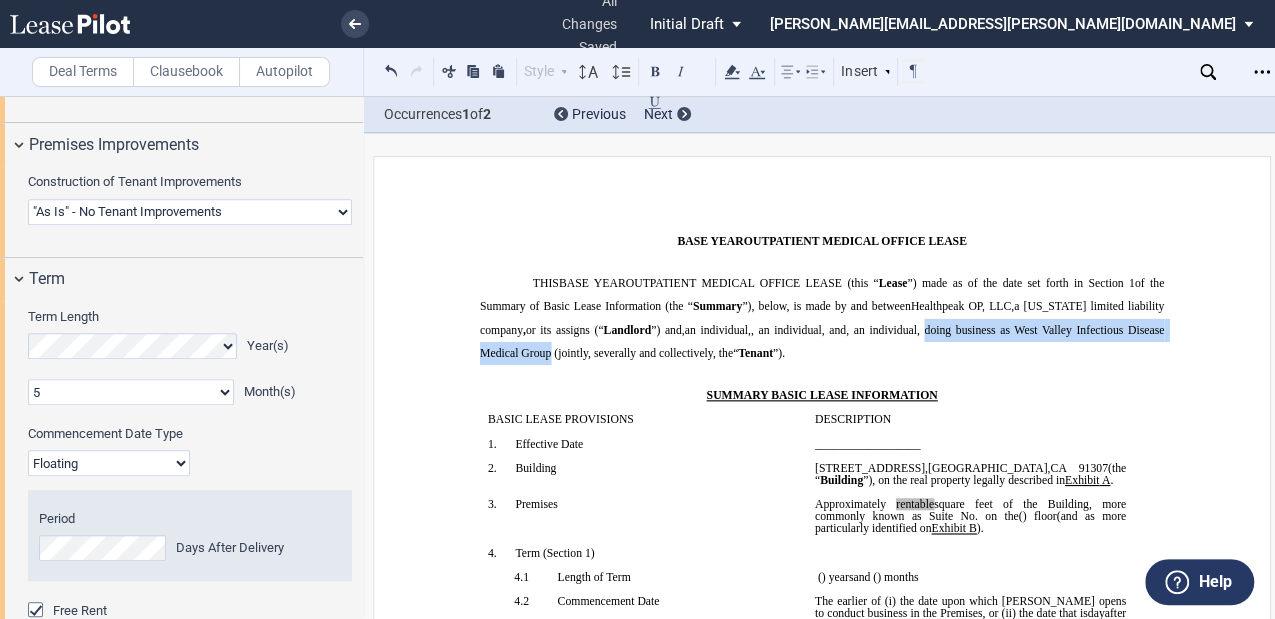 drag, startPoint x: 528, startPoint y: 357, endPoint x: 870, endPoint y: 362, distance: 342.03656 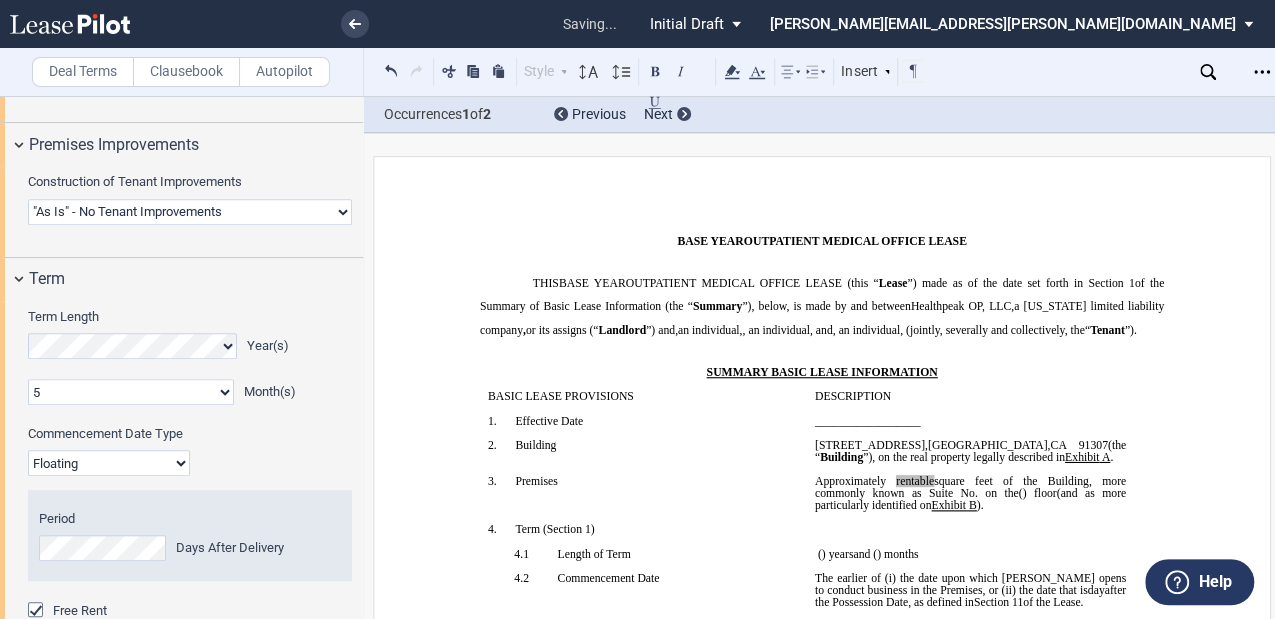 type 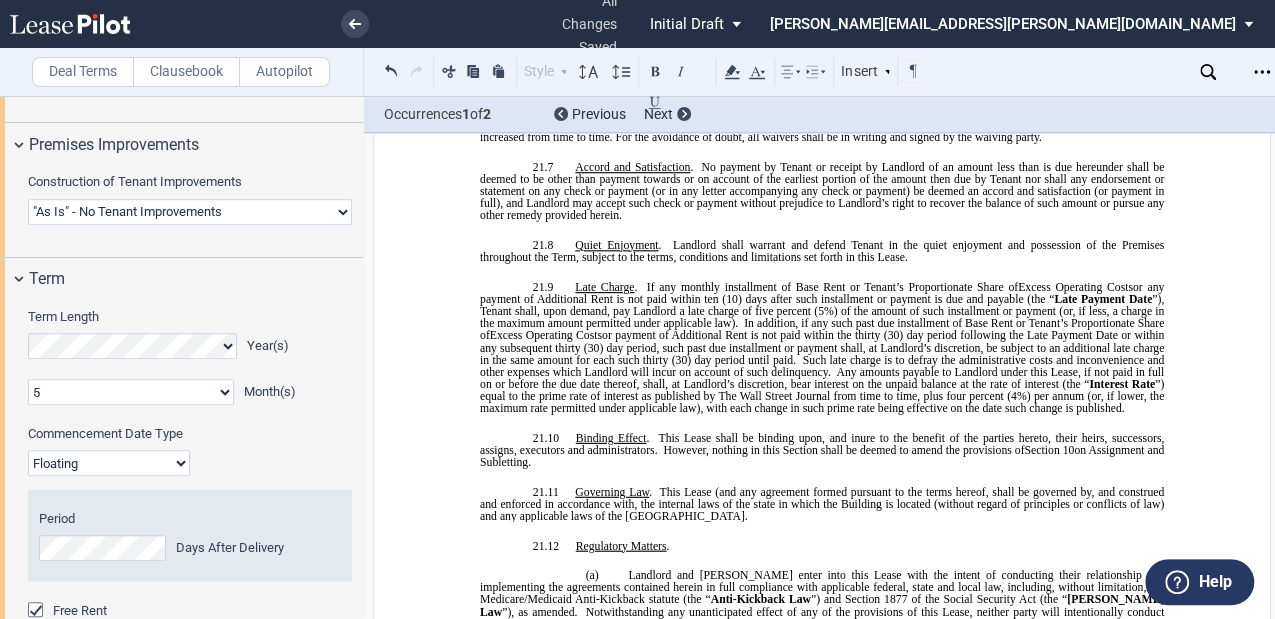 scroll, scrollTop: 13066, scrollLeft: 0, axis: vertical 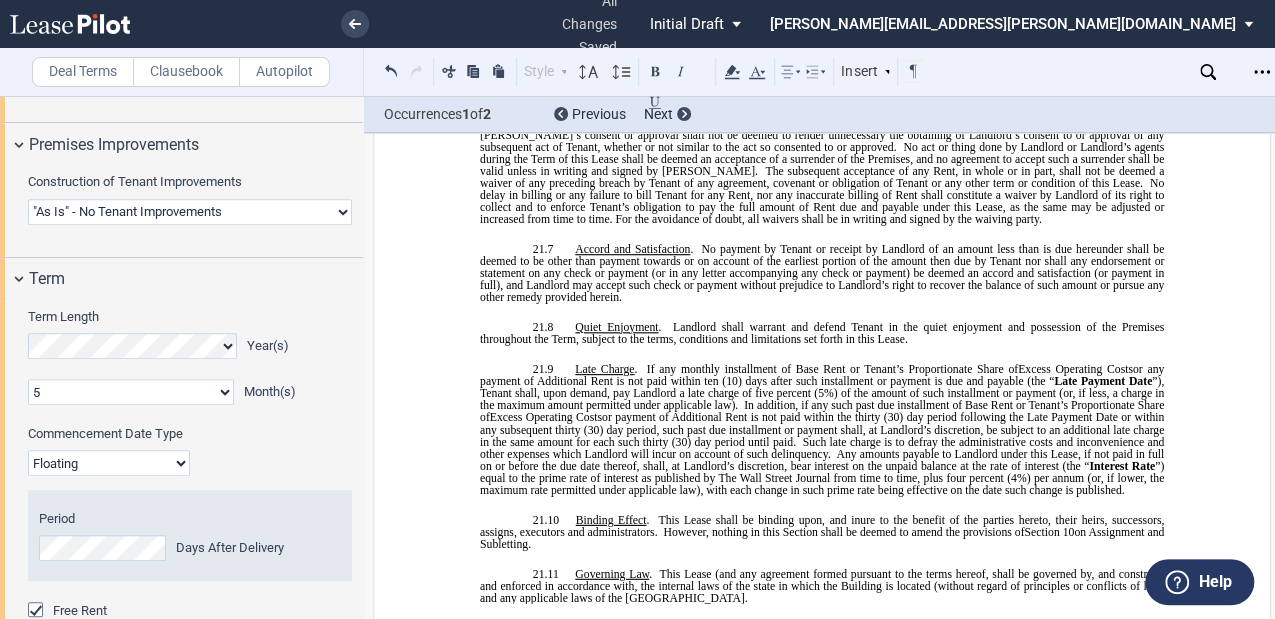 drag, startPoint x: 543, startPoint y: 477, endPoint x: 463, endPoint y: 406, distance: 106.96261 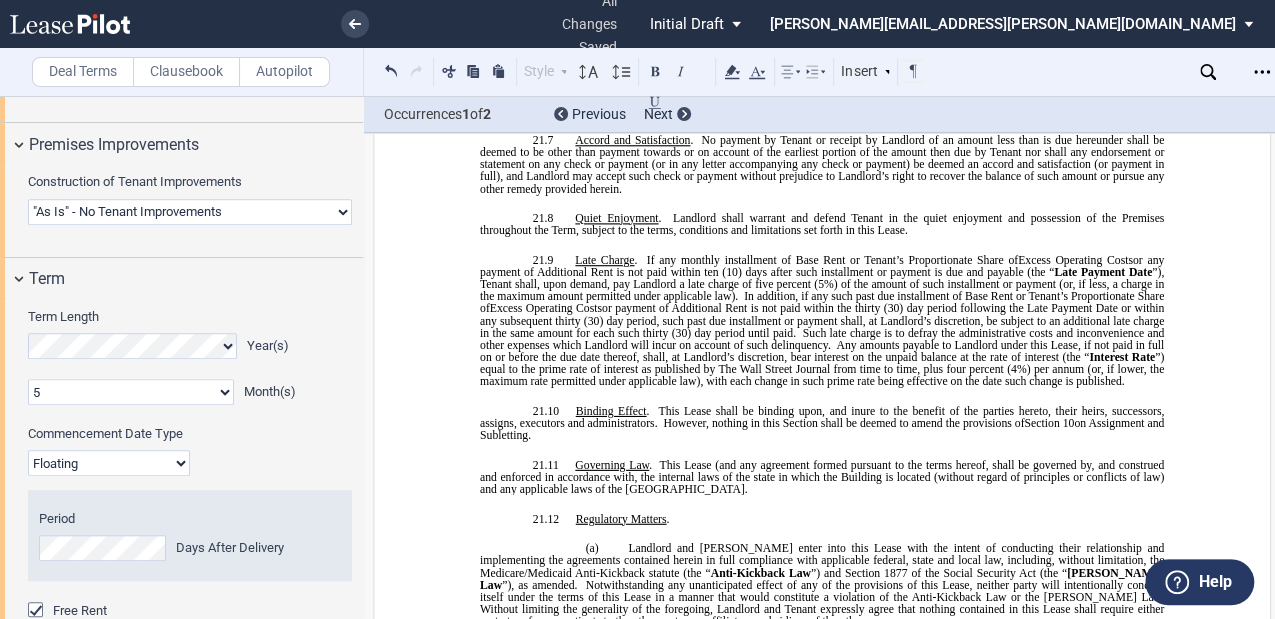 drag, startPoint x: 547, startPoint y: 382, endPoint x: 462, endPoint y: 382, distance: 85 